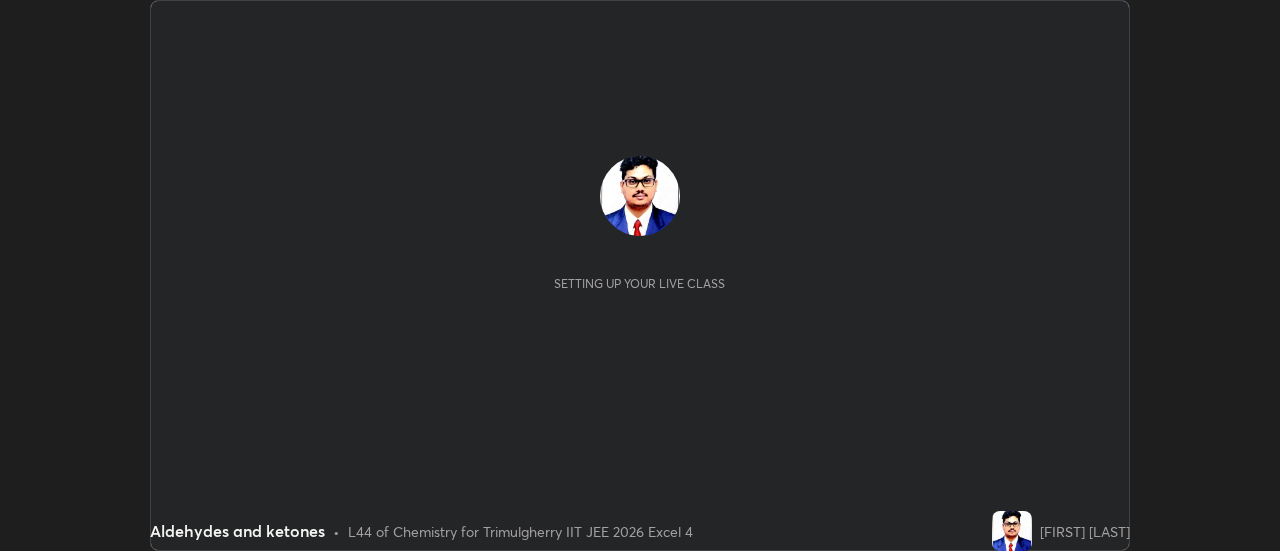scroll, scrollTop: 0, scrollLeft: 0, axis: both 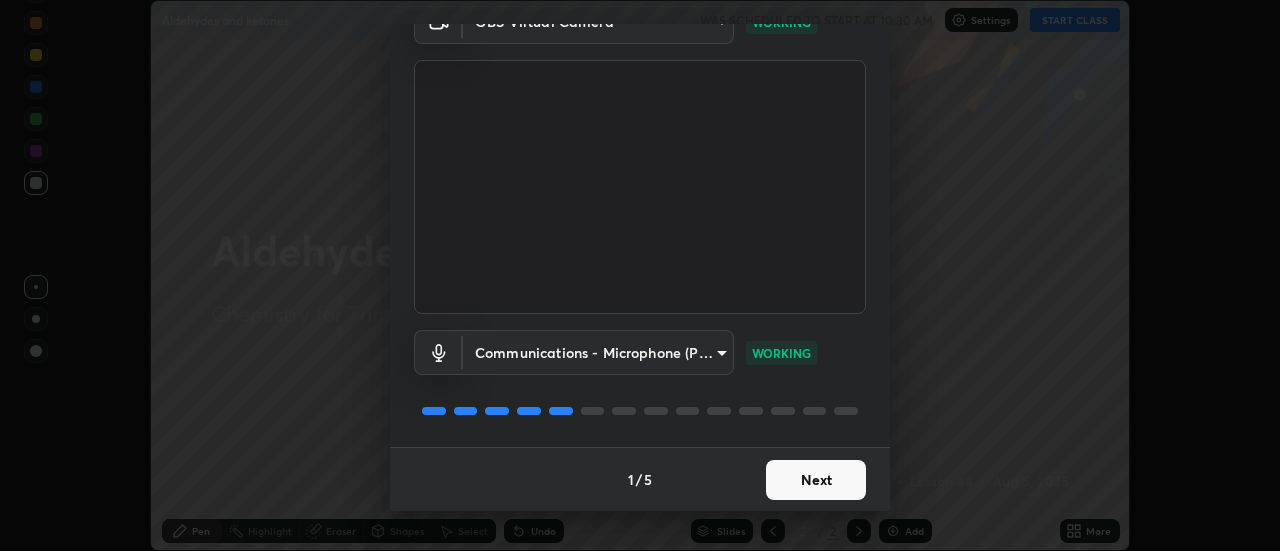 click on "Next" at bounding box center (816, 480) 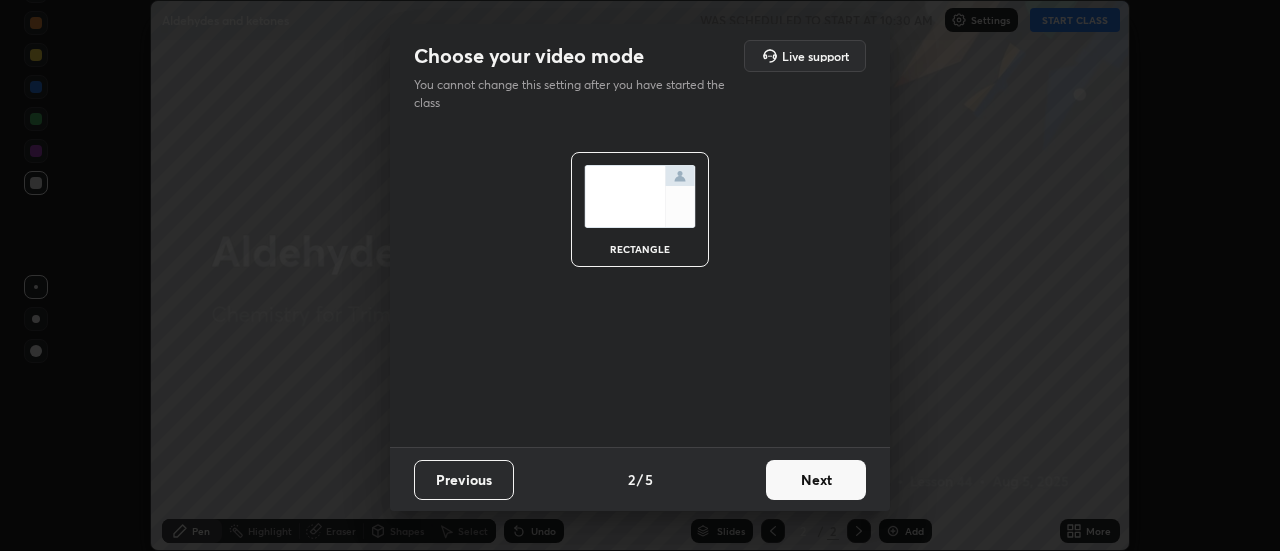 scroll, scrollTop: 0, scrollLeft: 0, axis: both 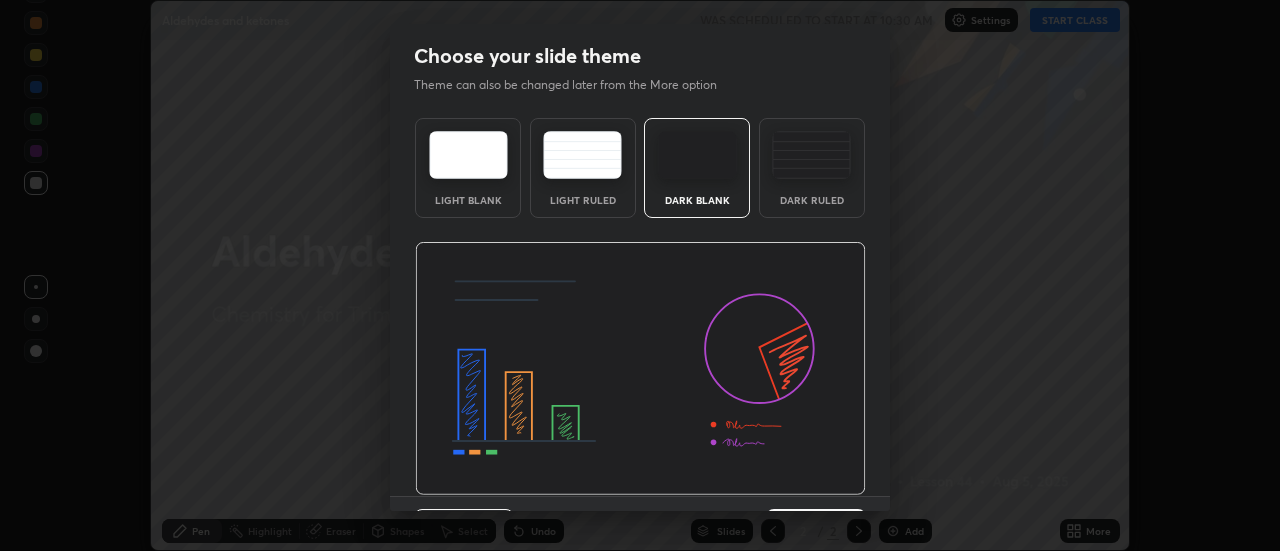click at bounding box center [640, 369] 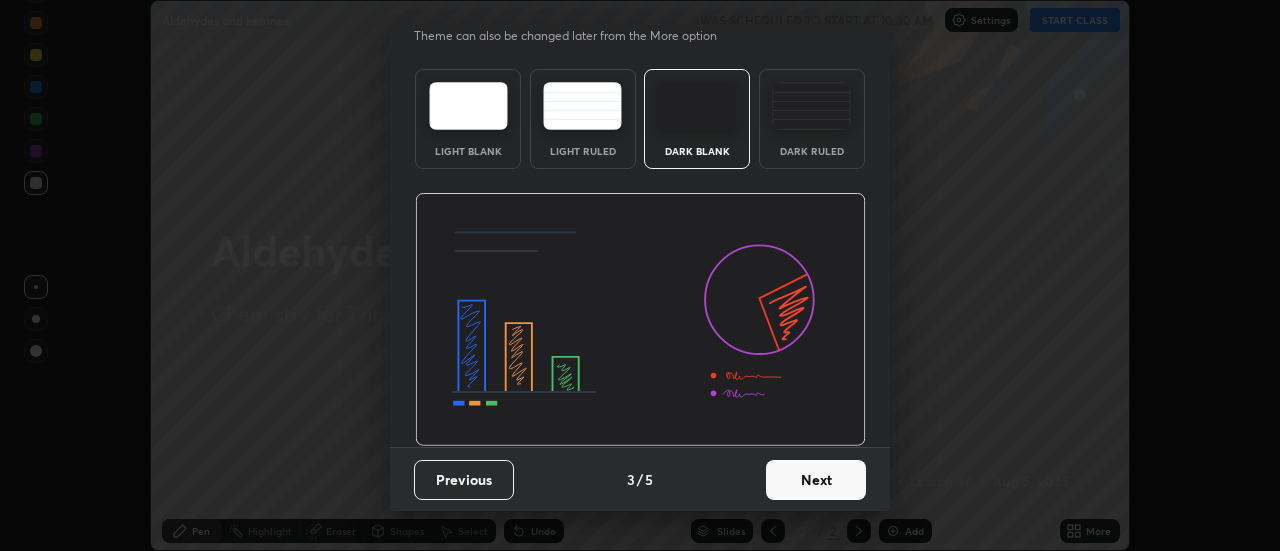 click on "Next" at bounding box center [816, 480] 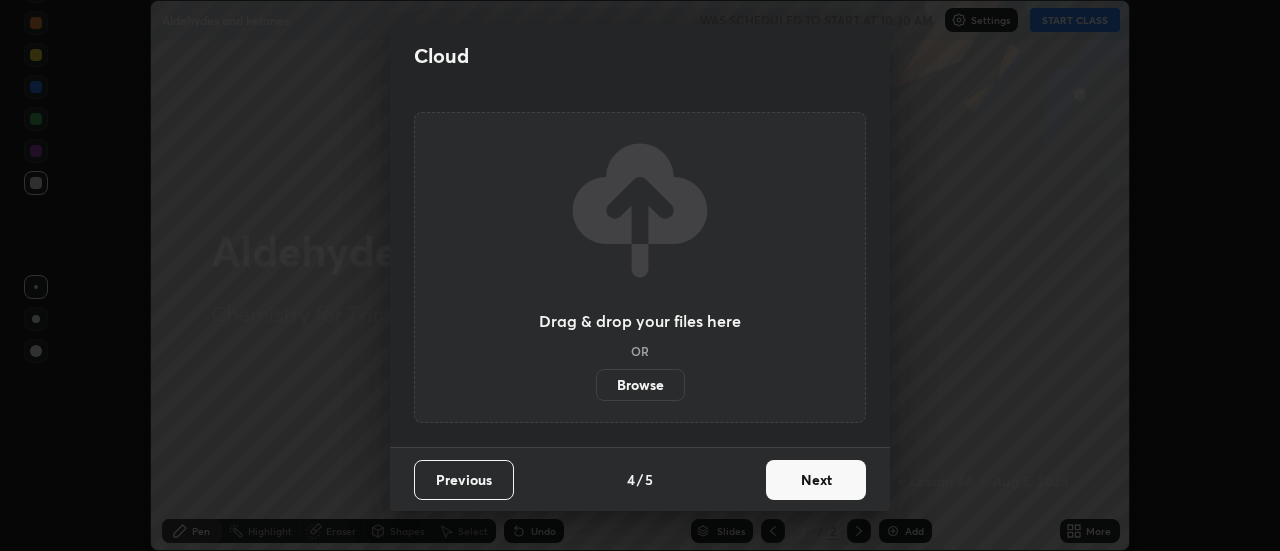 scroll, scrollTop: 0, scrollLeft: 0, axis: both 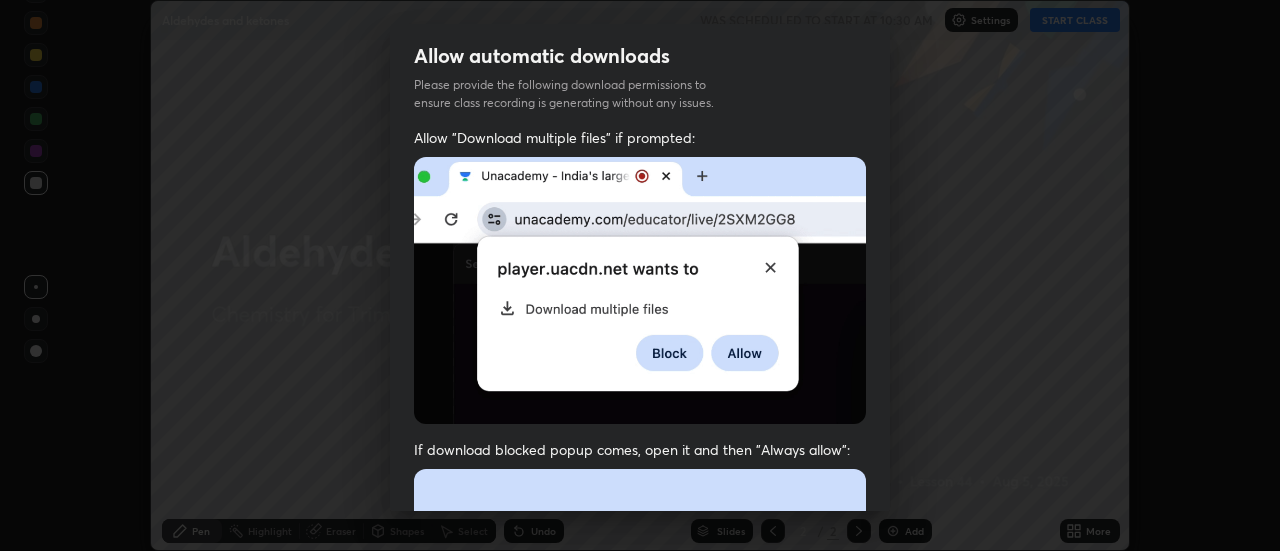 click at bounding box center [640, 687] 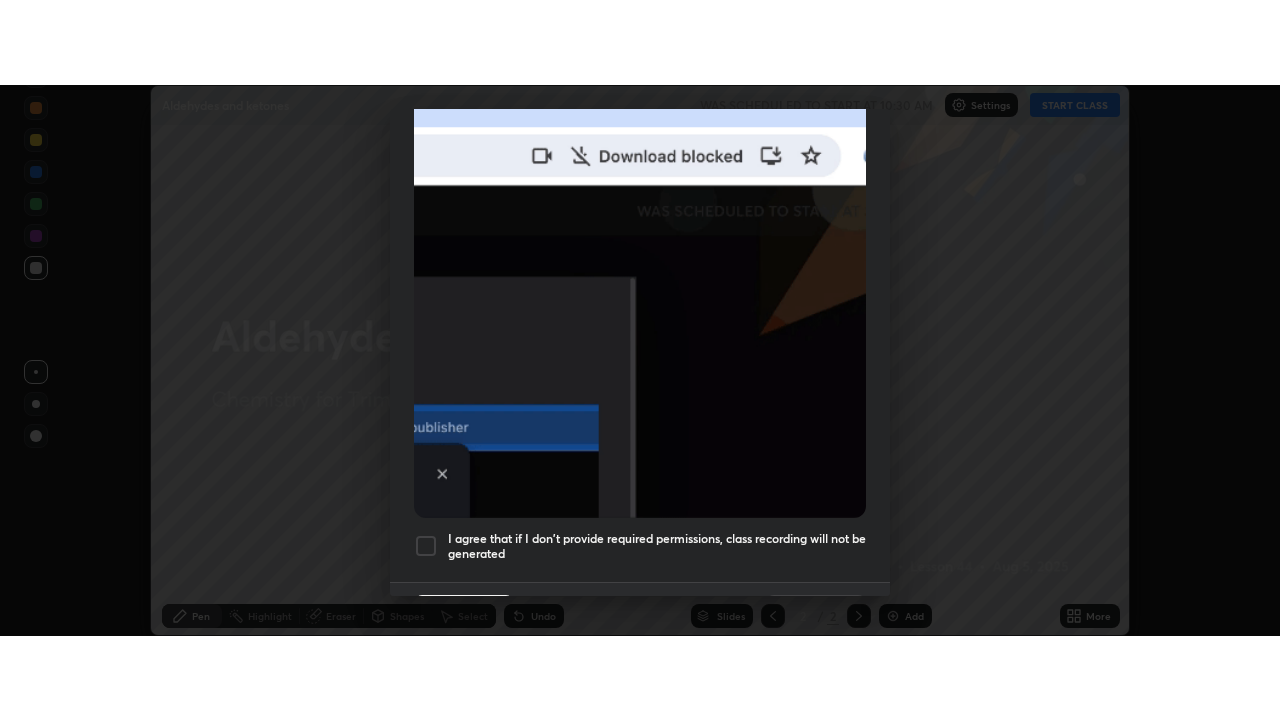 scroll, scrollTop: 513, scrollLeft: 0, axis: vertical 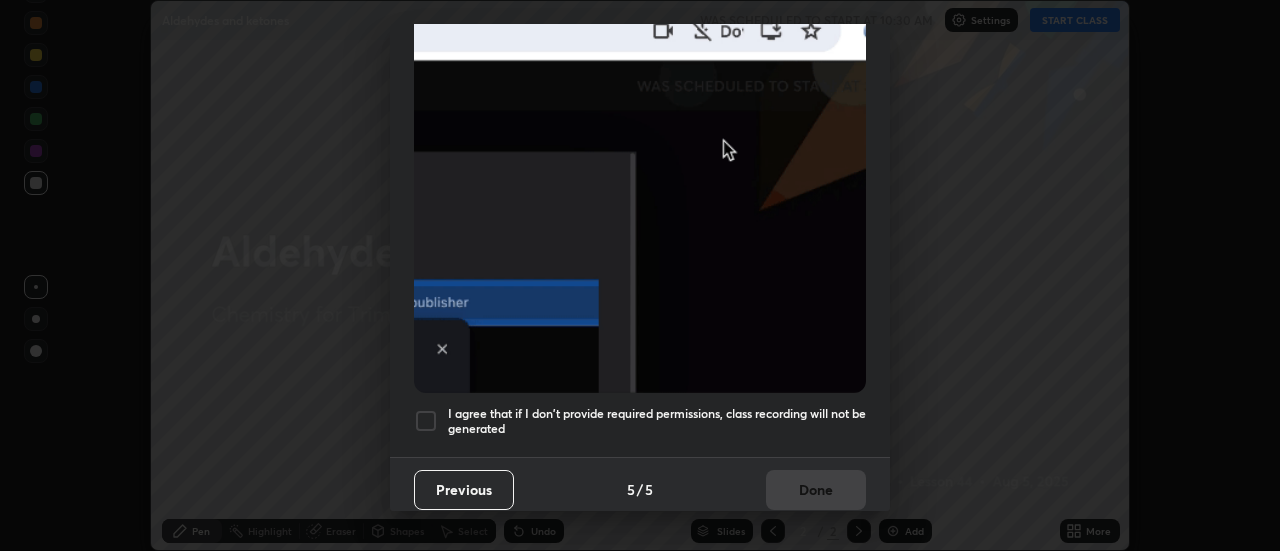 click at bounding box center [426, 421] 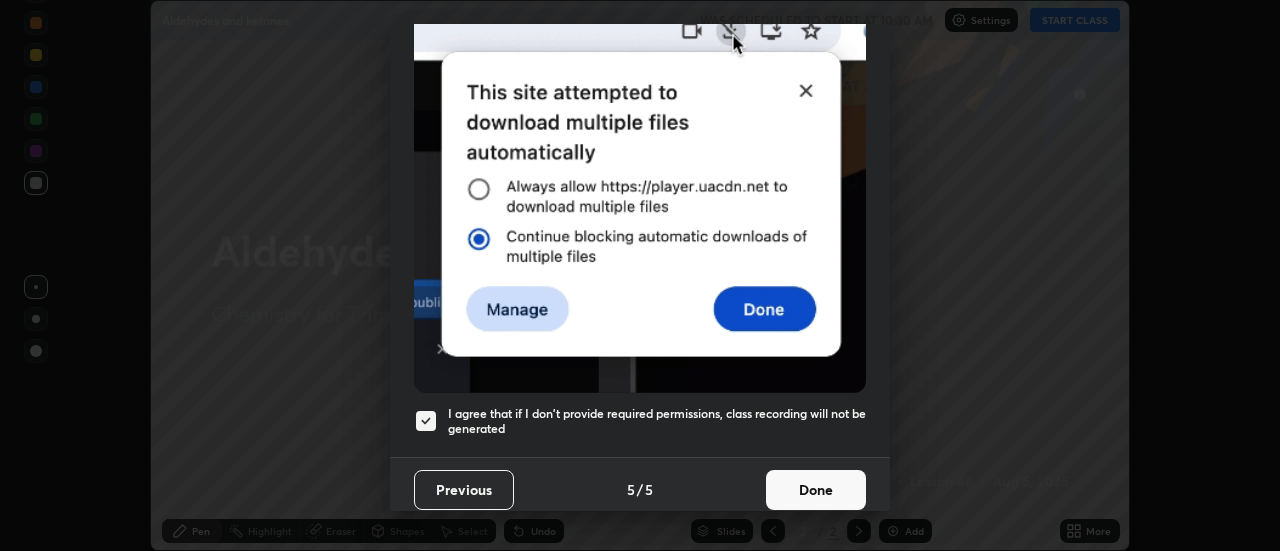 click on "Done" at bounding box center [816, 490] 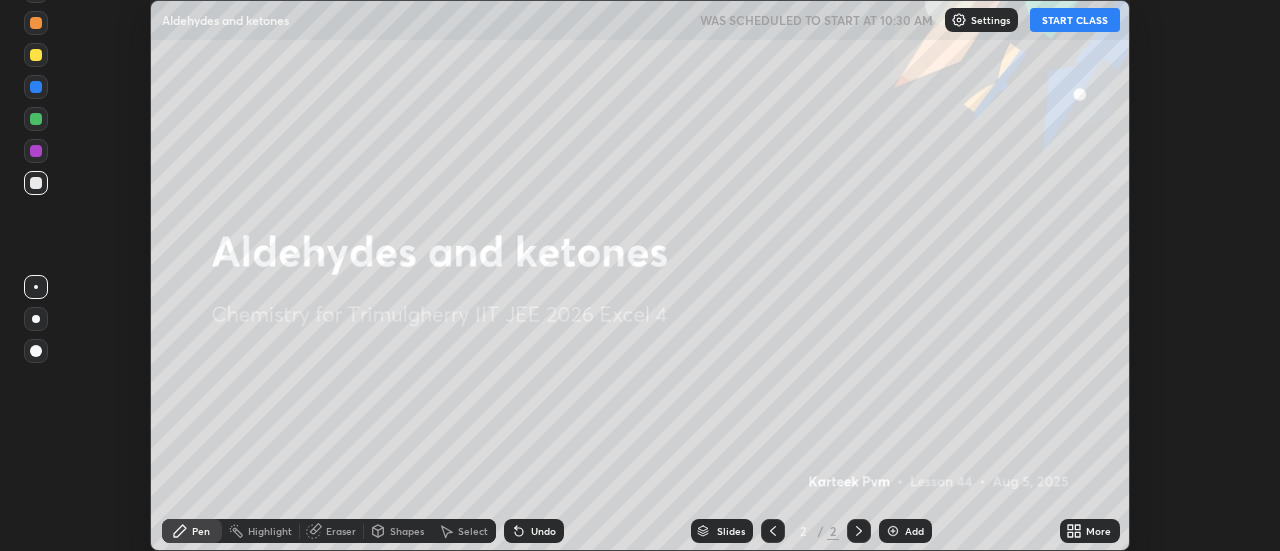 click on "Add" at bounding box center [914, 531] 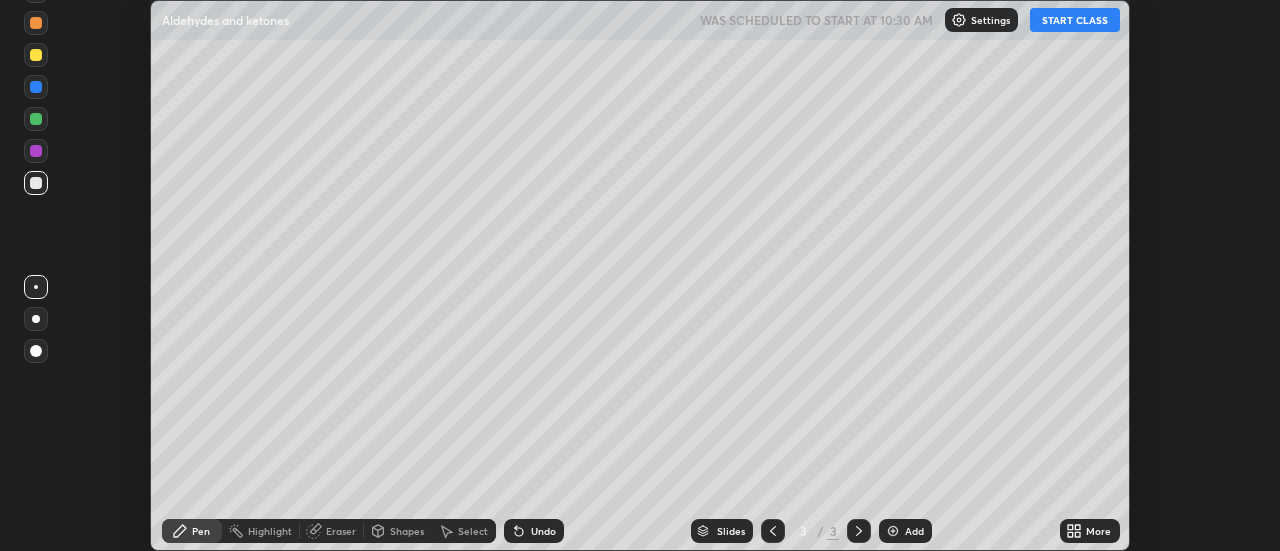 click on "START CLASS" at bounding box center (1075, 20) 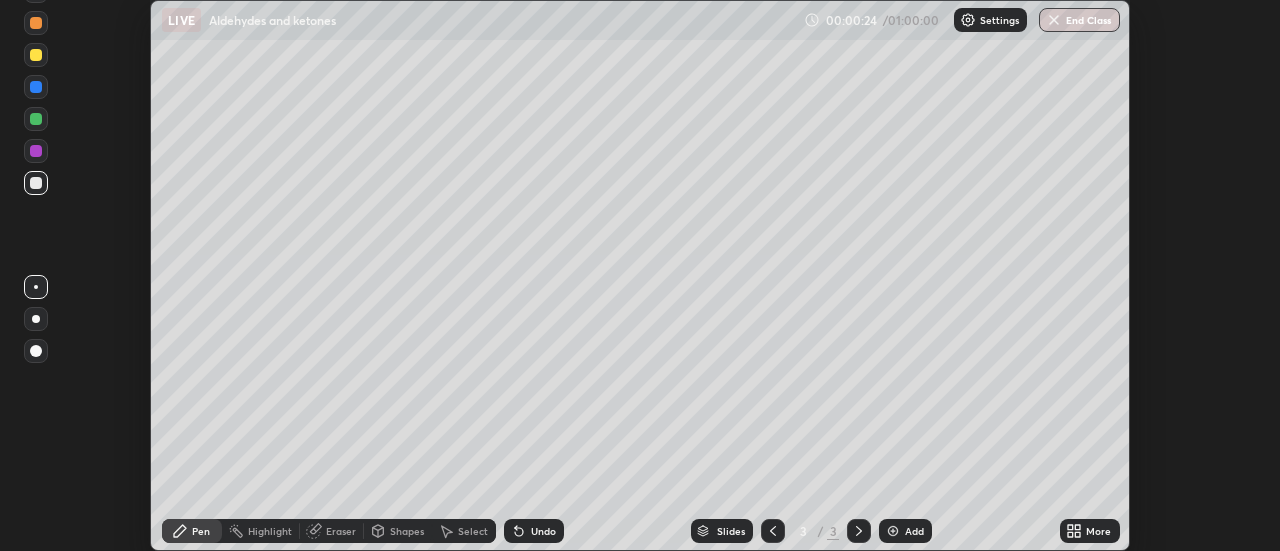 click 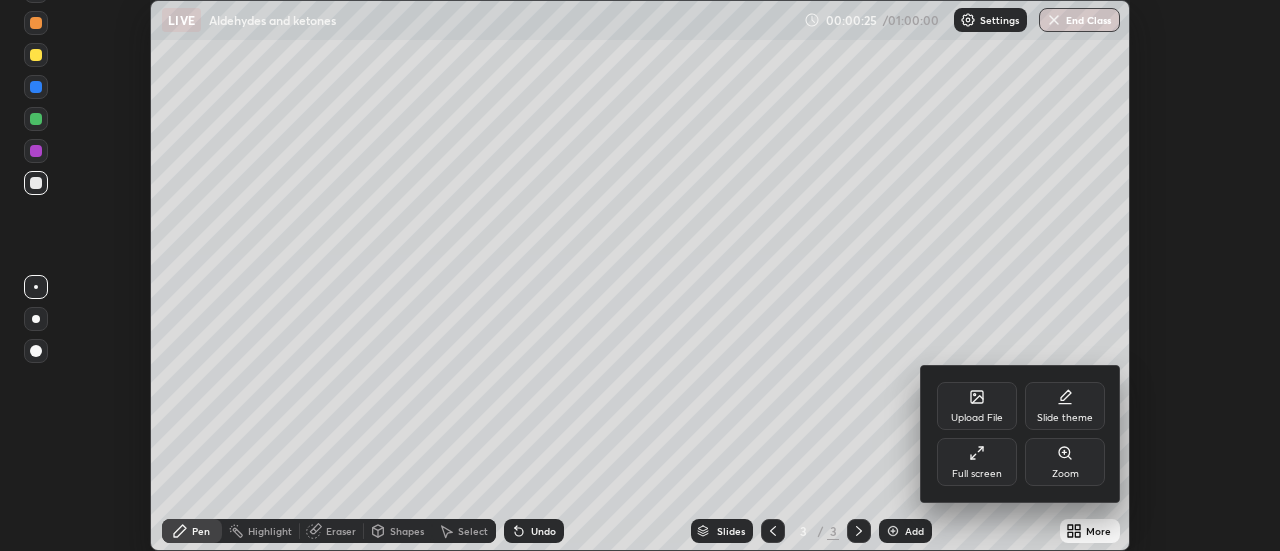 click on "Full screen" at bounding box center [977, 462] 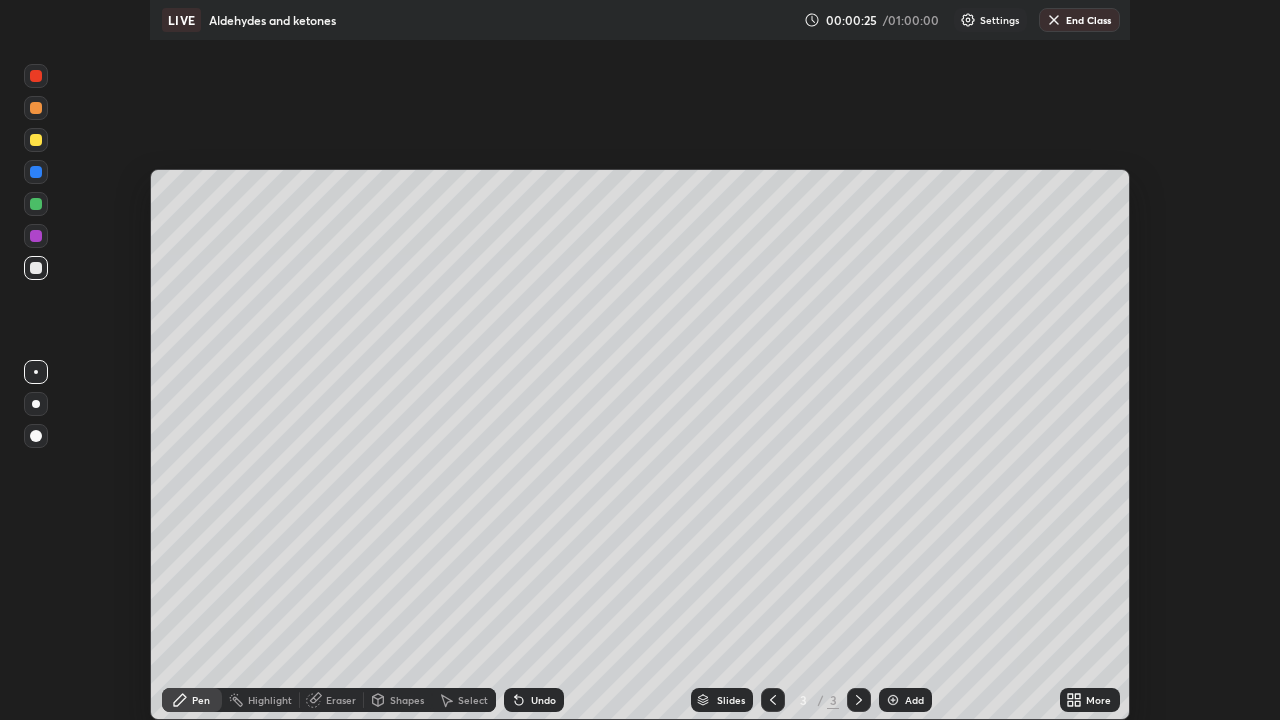 scroll, scrollTop: 99280, scrollLeft: 98720, axis: both 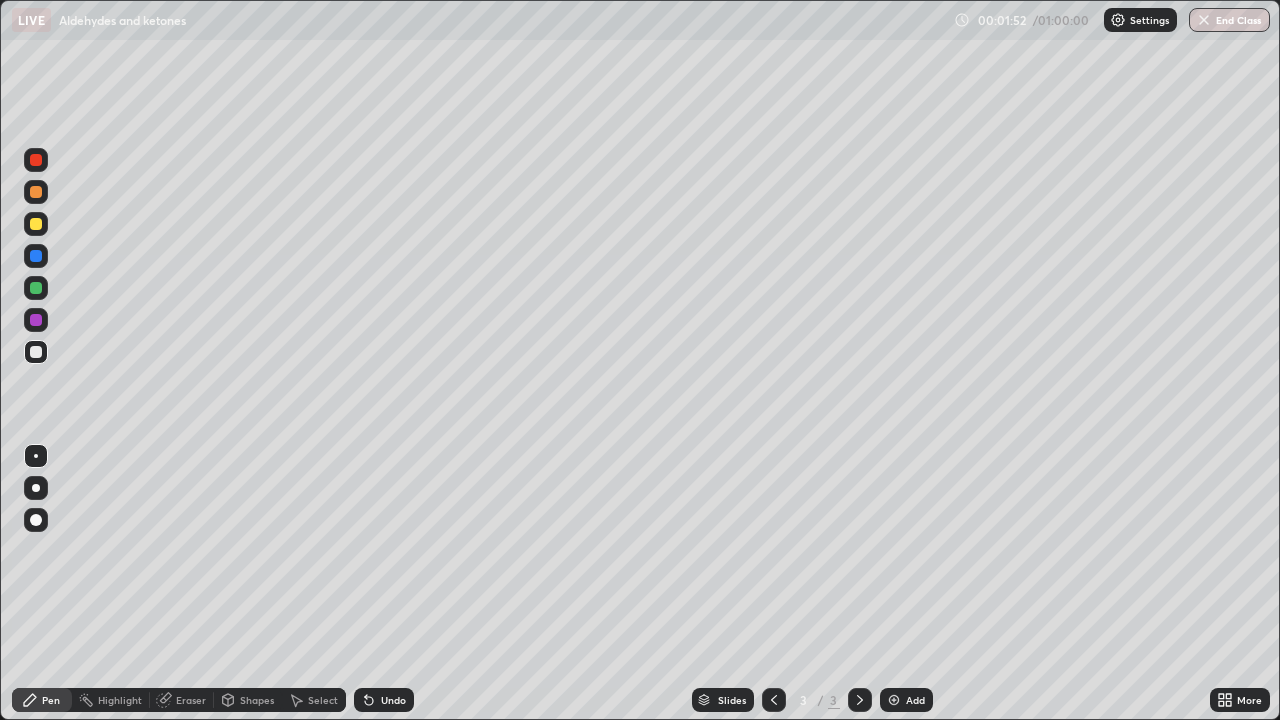 click at bounding box center (36, 224) 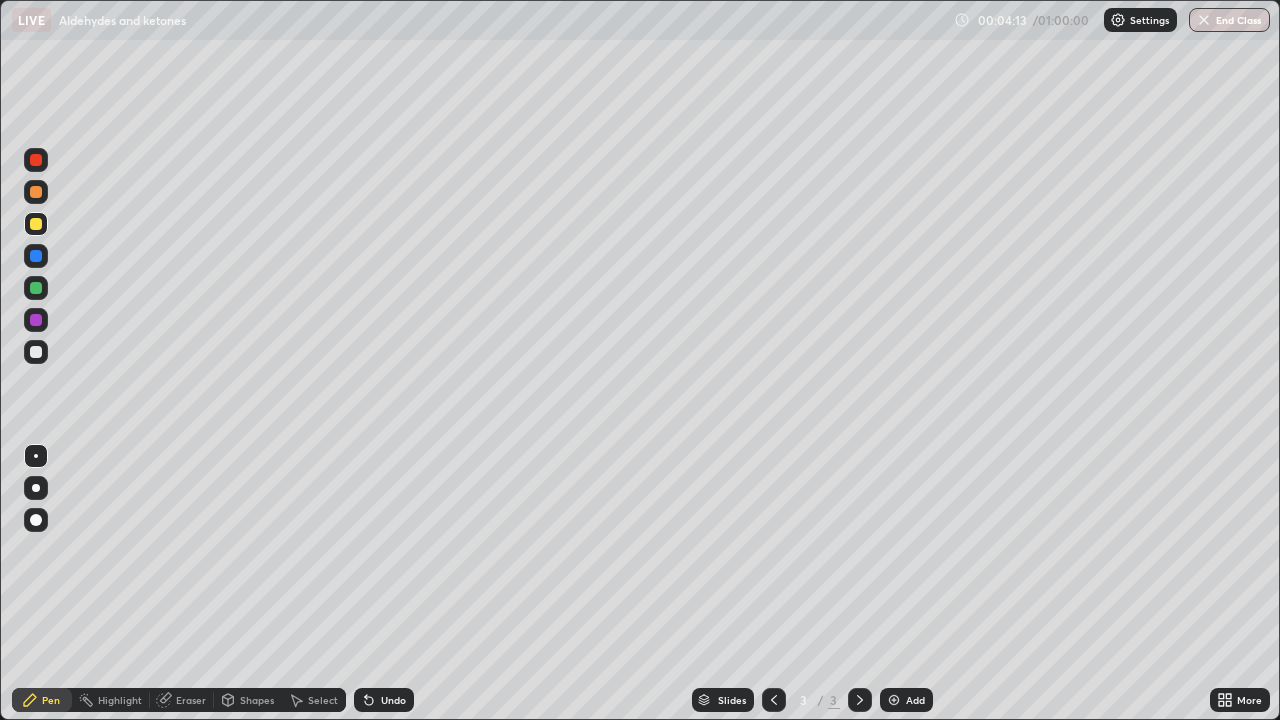 click at bounding box center (36, 352) 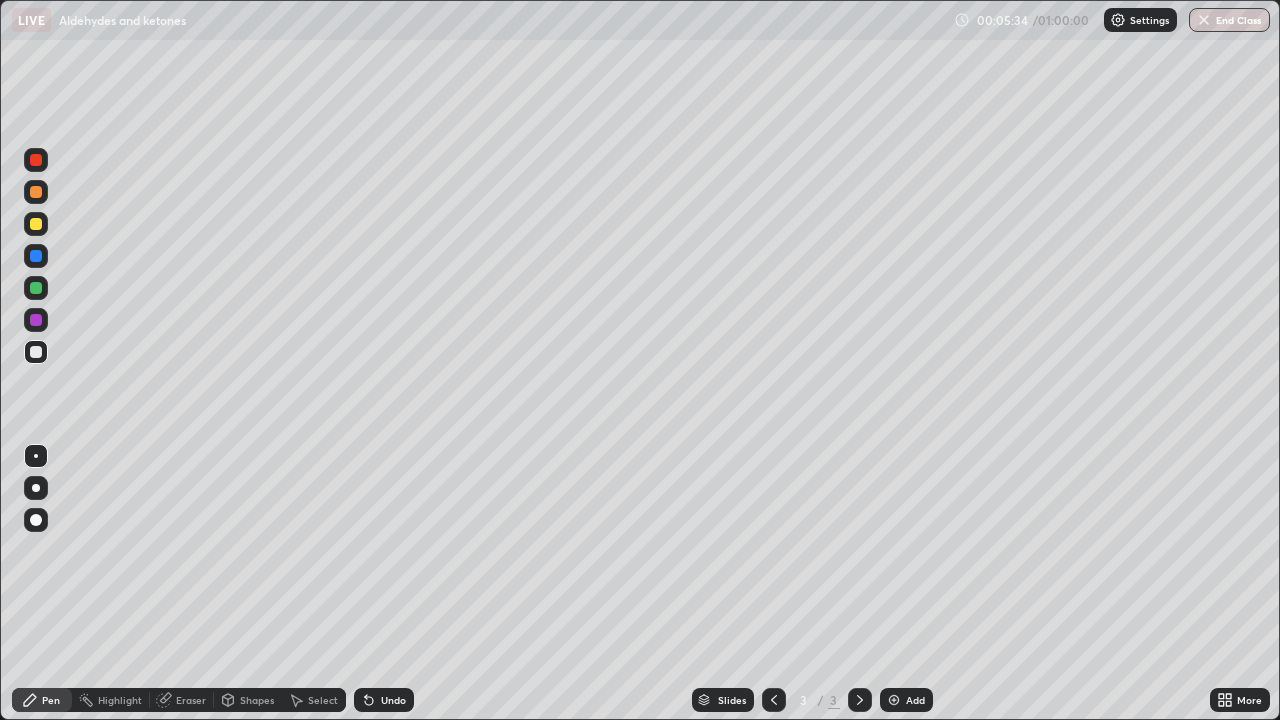 click on "Eraser" at bounding box center [191, 700] 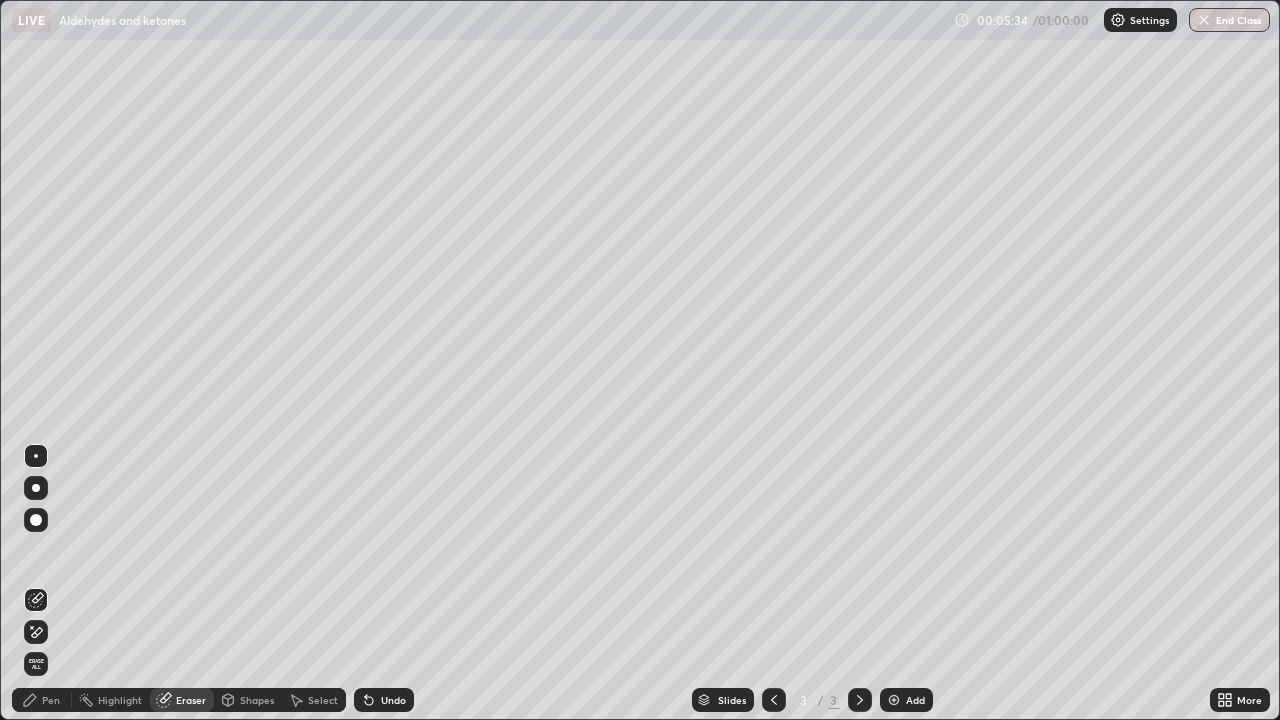 click 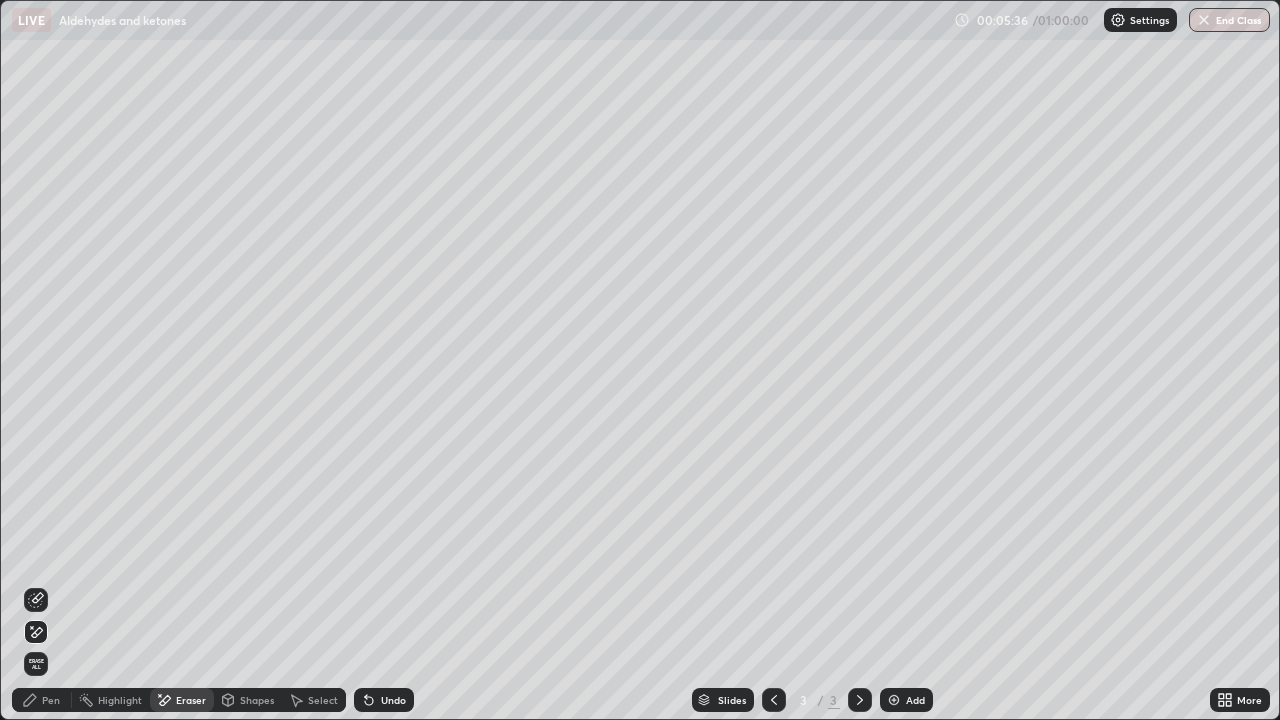 click on "Pen" at bounding box center (51, 700) 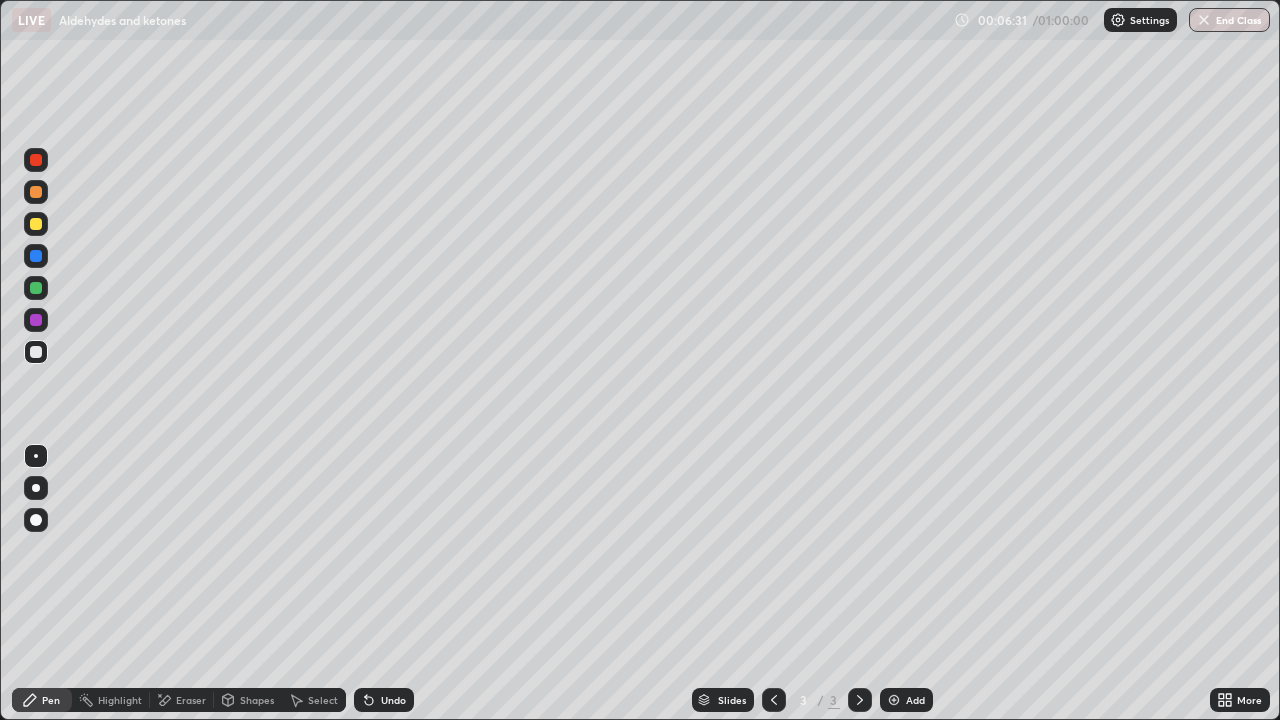 click on "Undo" at bounding box center (384, 700) 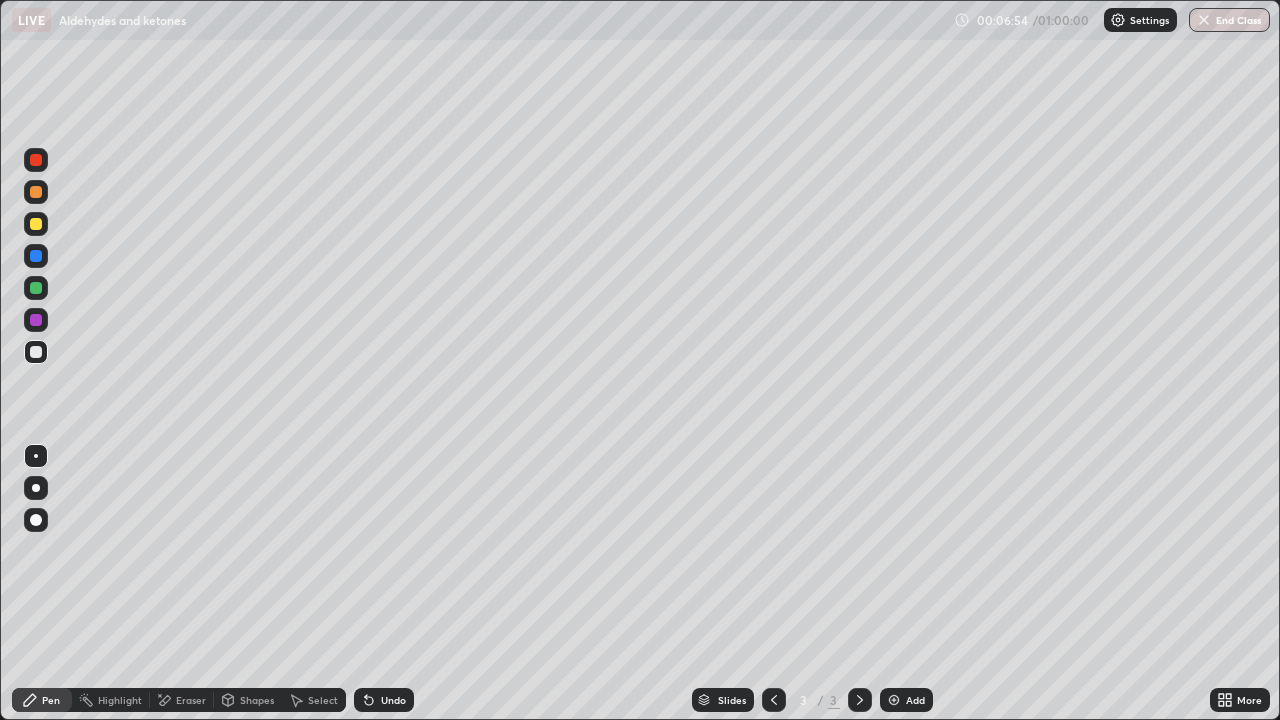 click at bounding box center (36, 224) 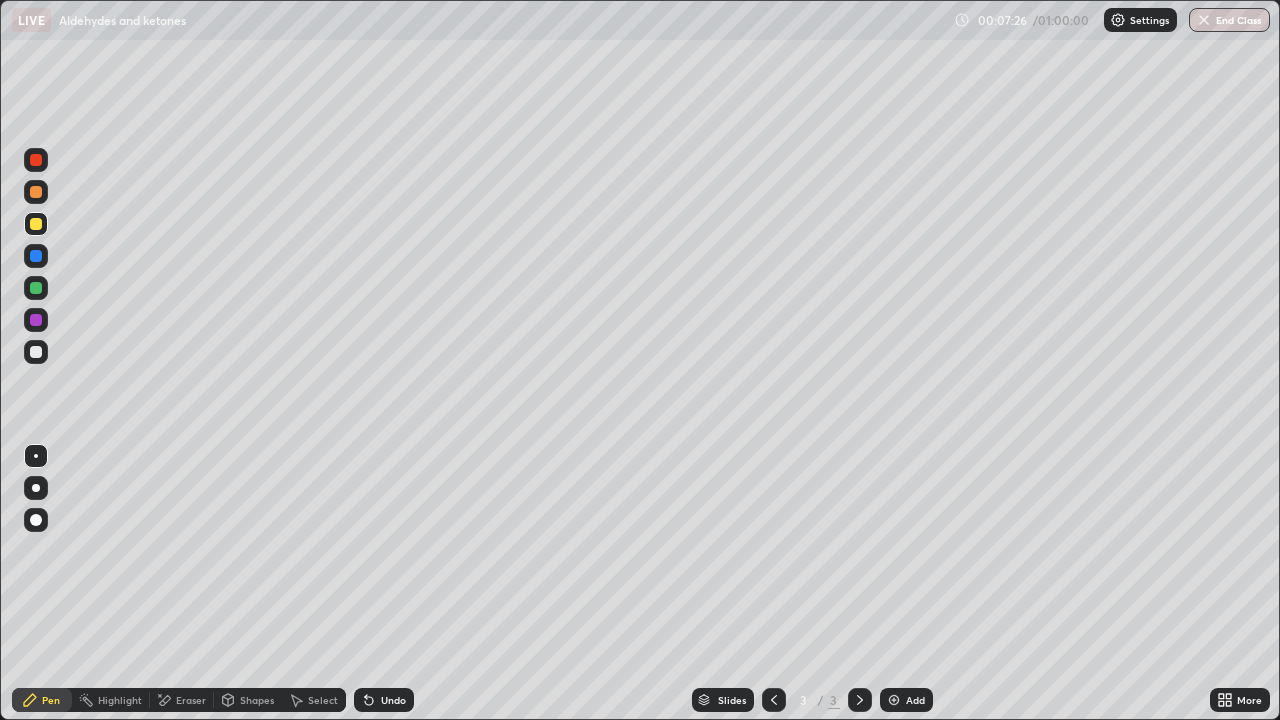 click on "Eraser" at bounding box center (191, 700) 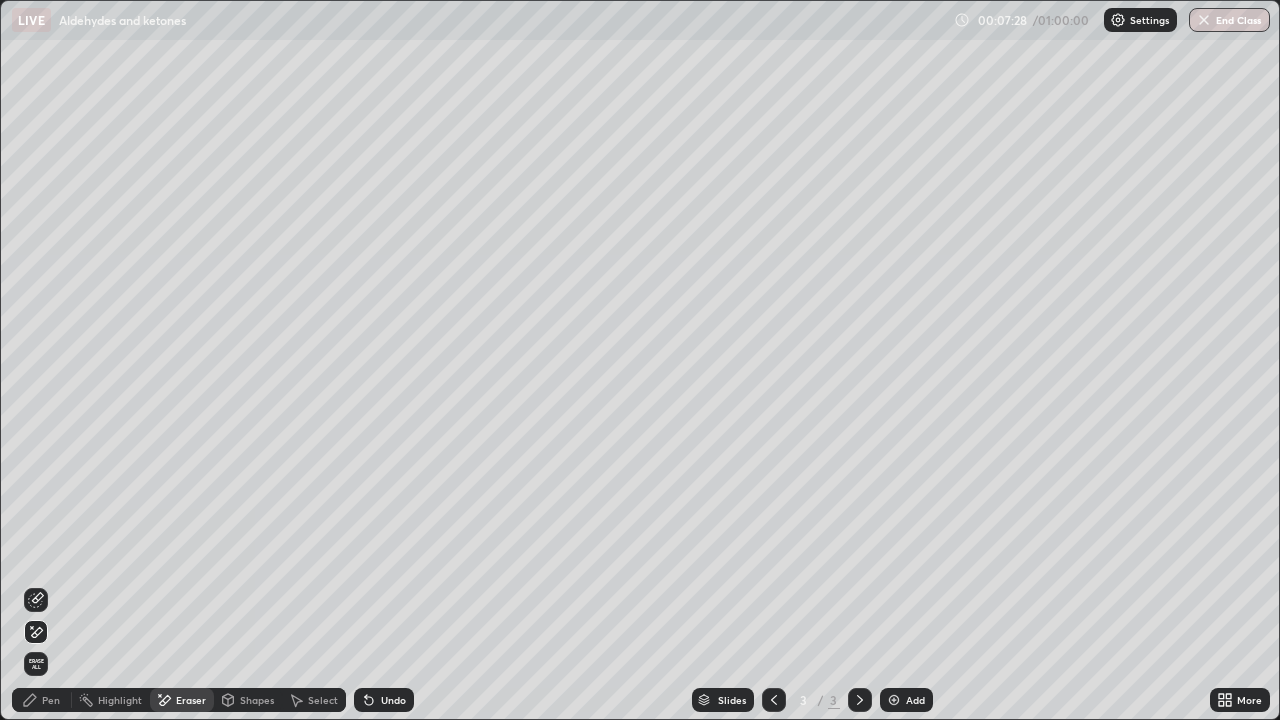 click on "Pen" at bounding box center [51, 700] 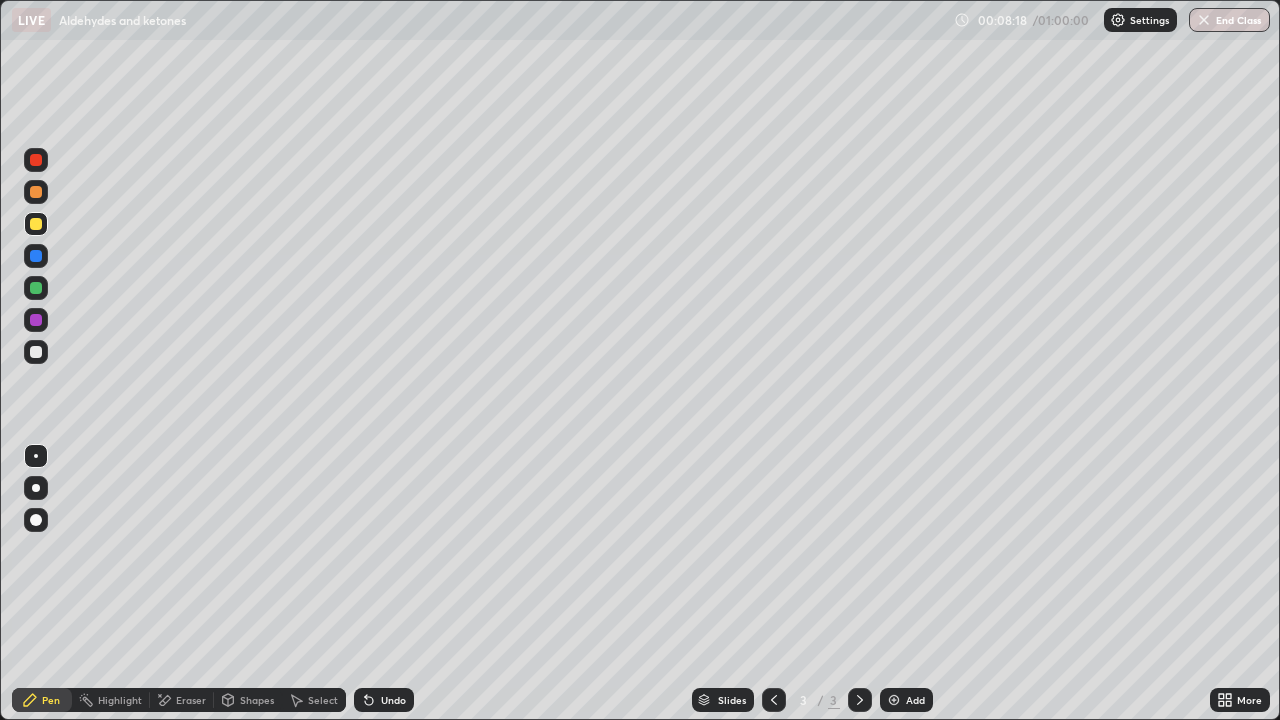 click at bounding box center [36, 352] 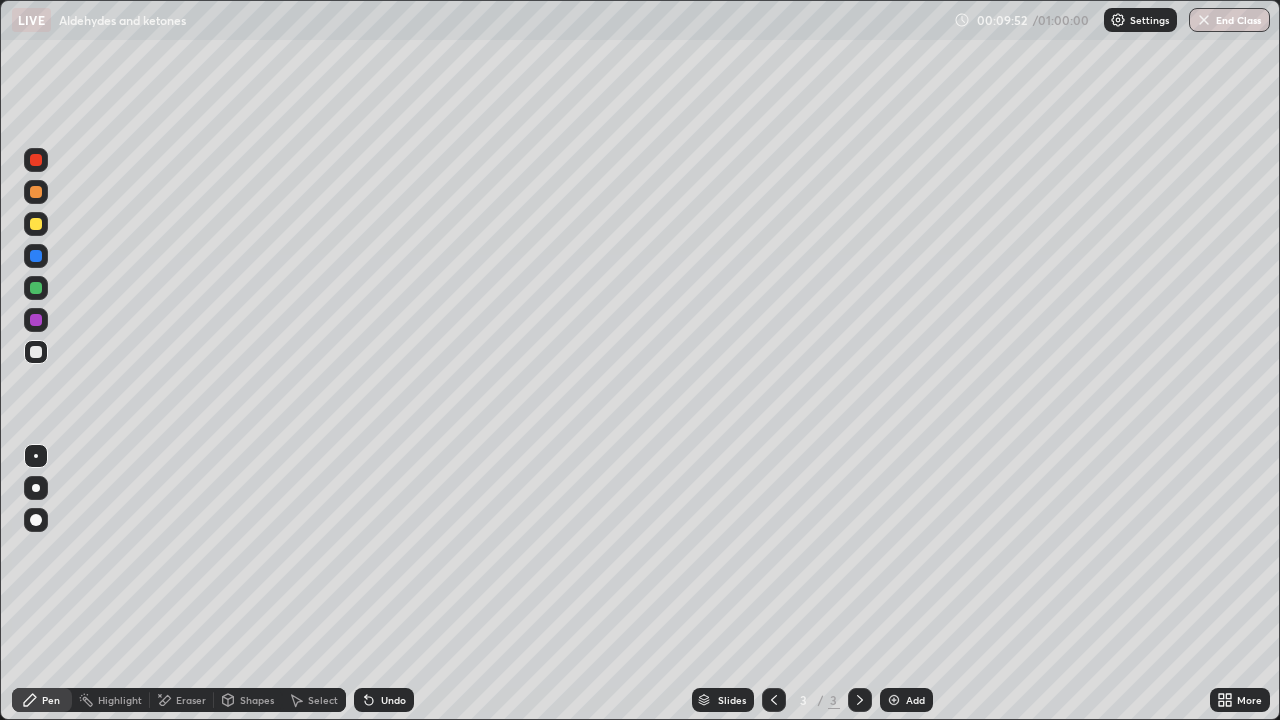click on "Eraser" at bounding box center [191, 700] 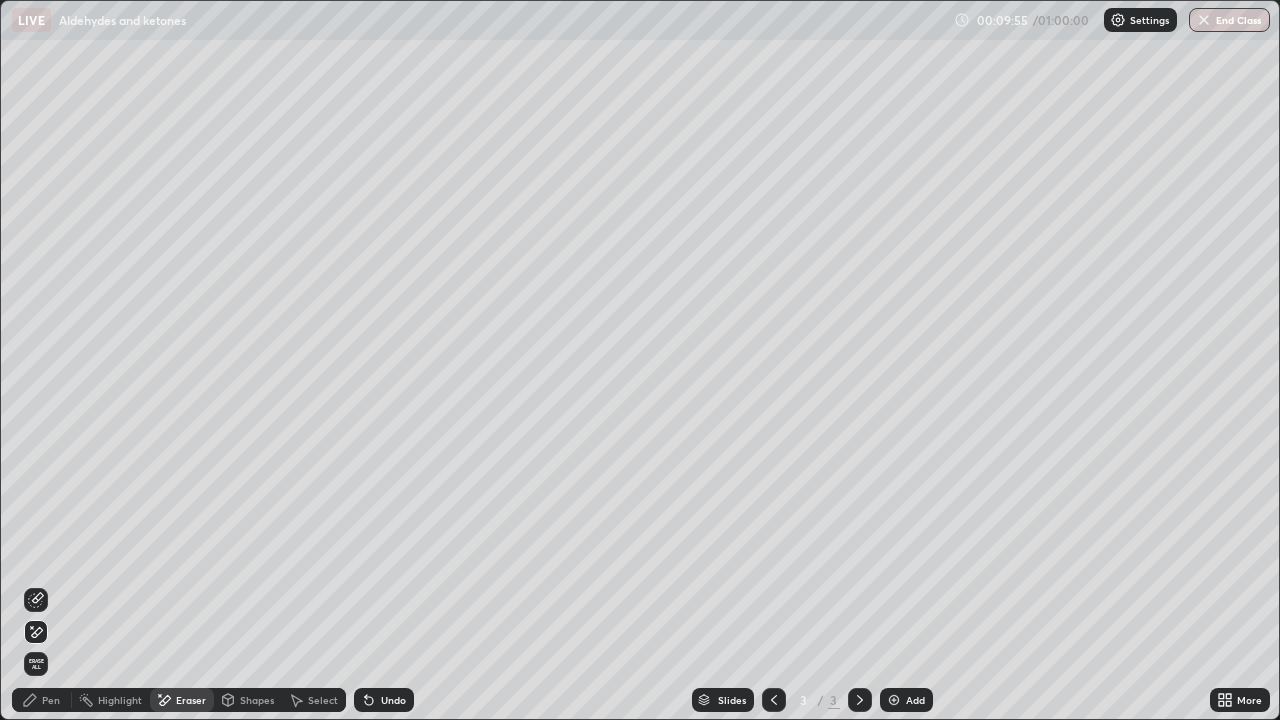 click on "Pen" at bounding box center (51, 700) 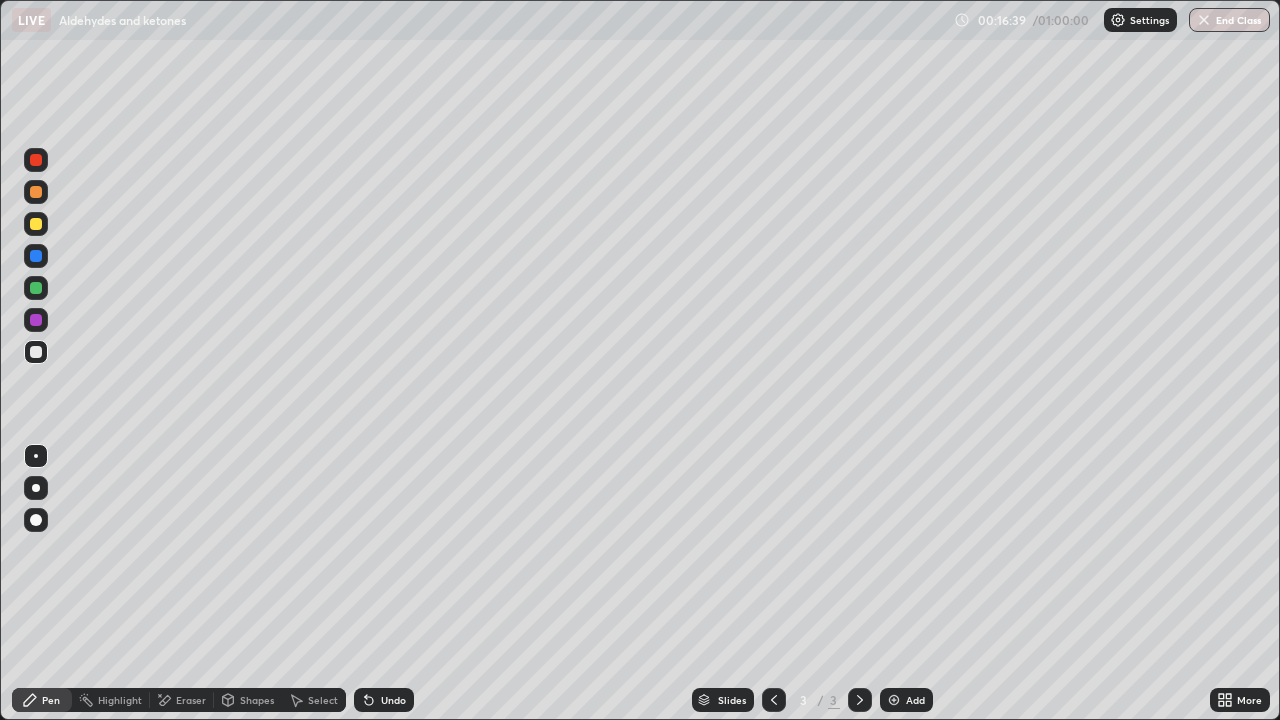 click on "Add" at bounding box center [906, 700] 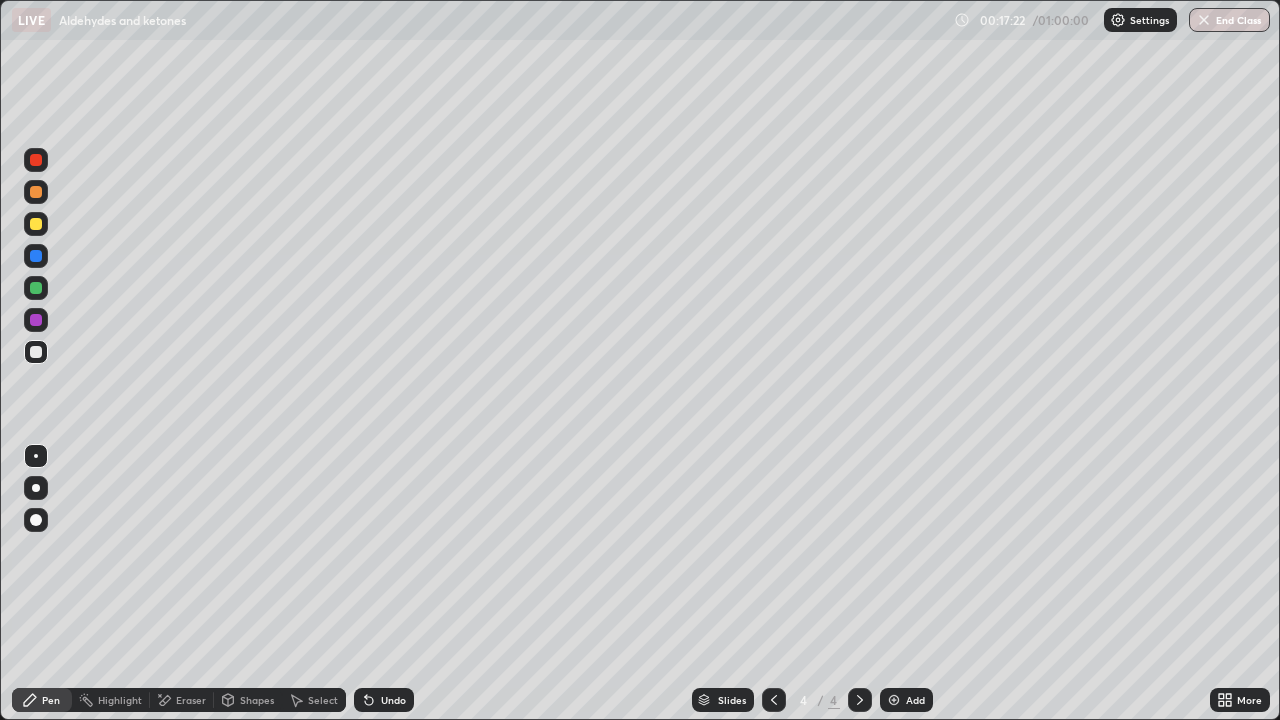 click on "Undo" at bounding box center [393, 700] 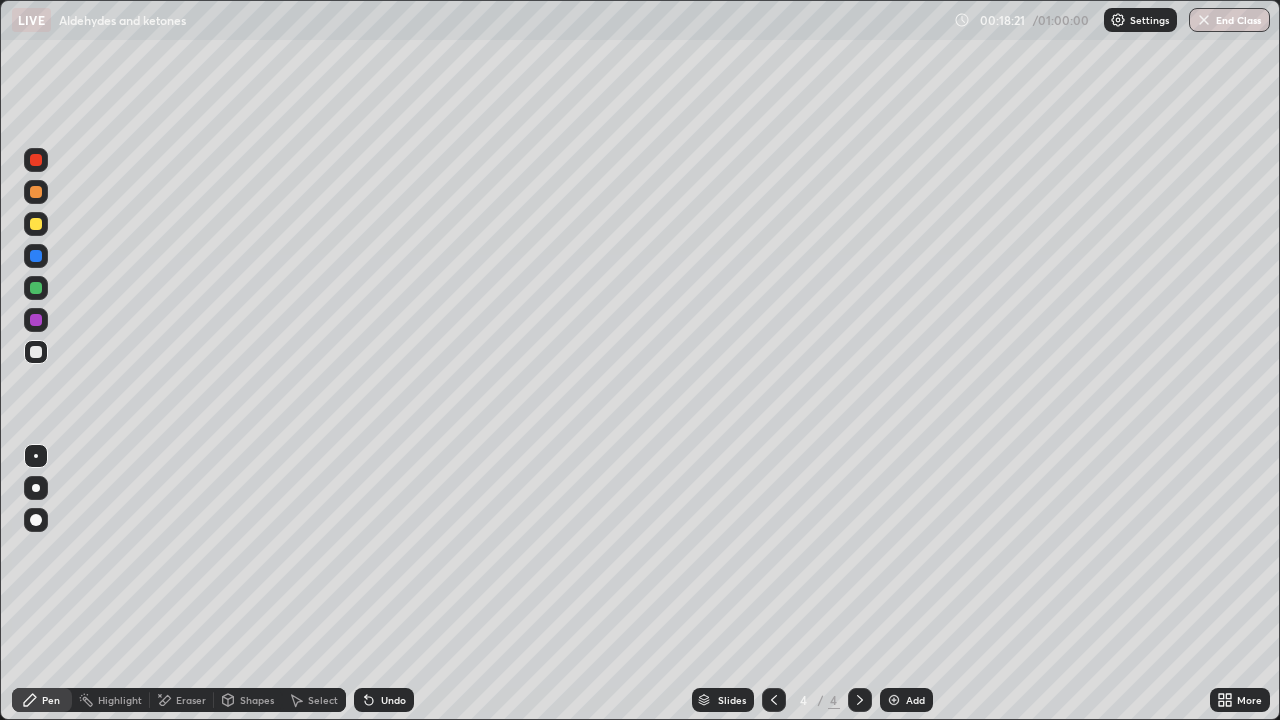 click at bounding box center [36, 224] 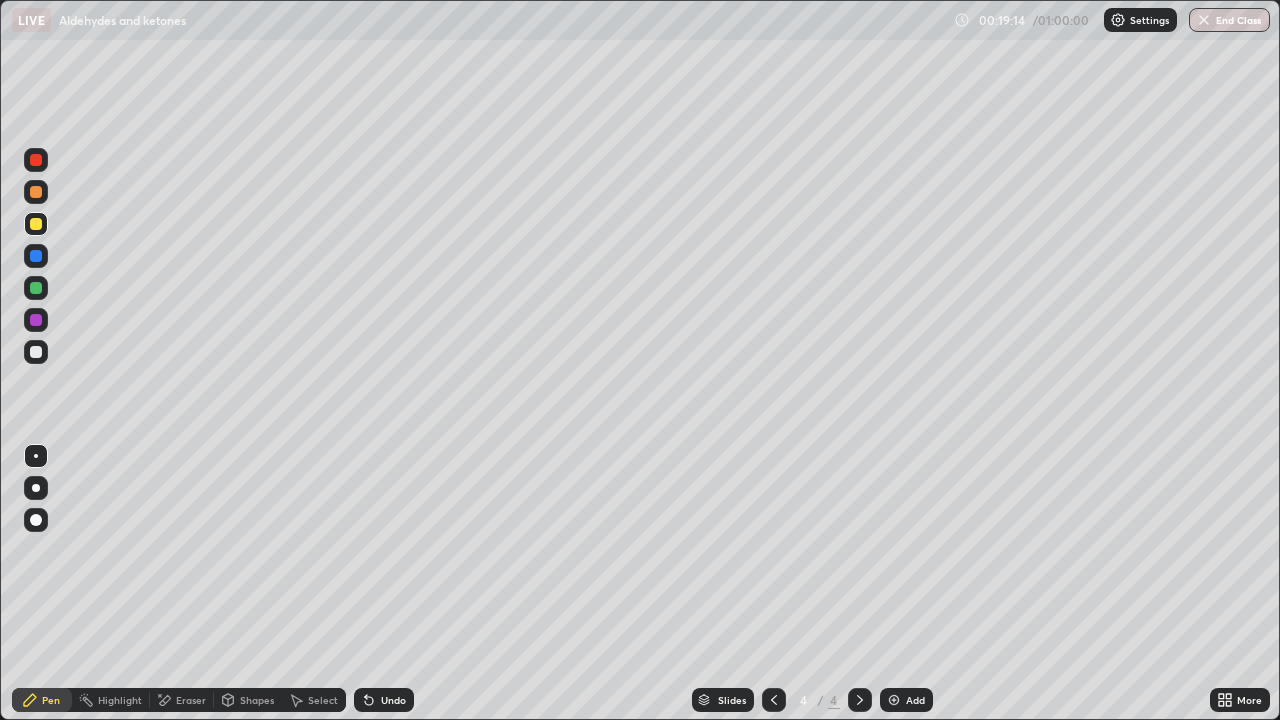 click at bounding box center (36, 352) 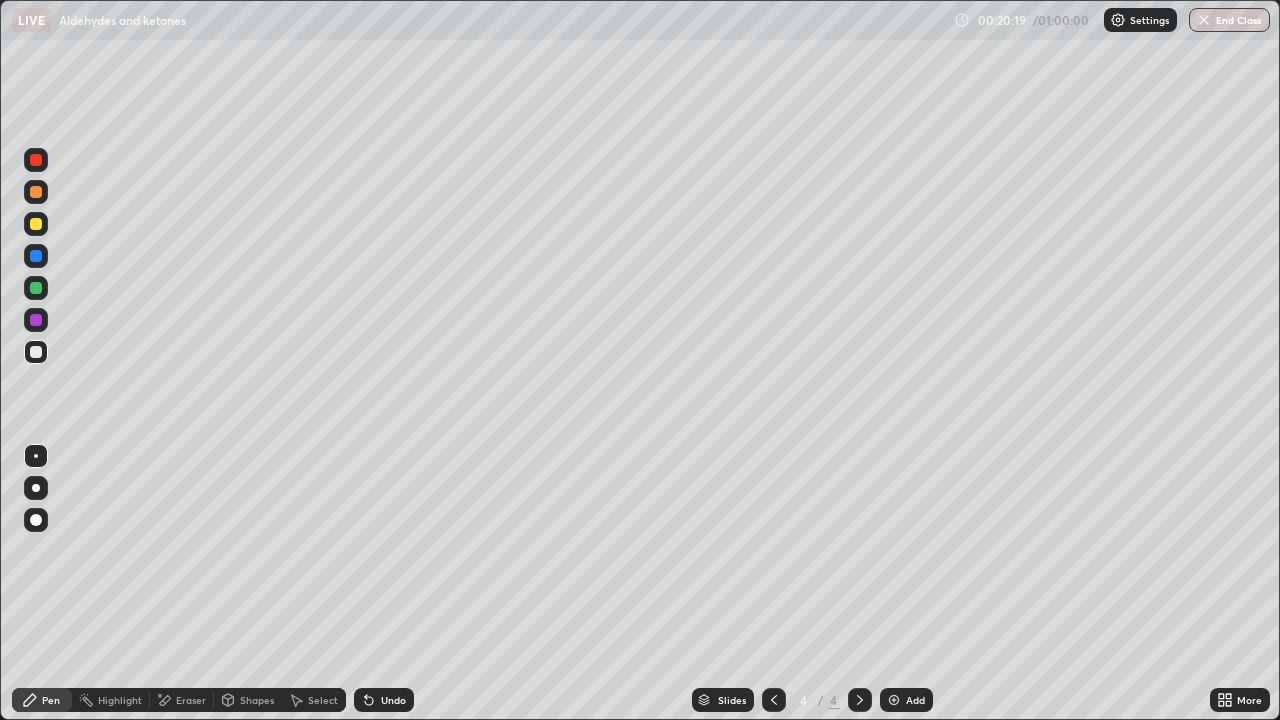 click on "Eraser" at bounding box center (191, 700) 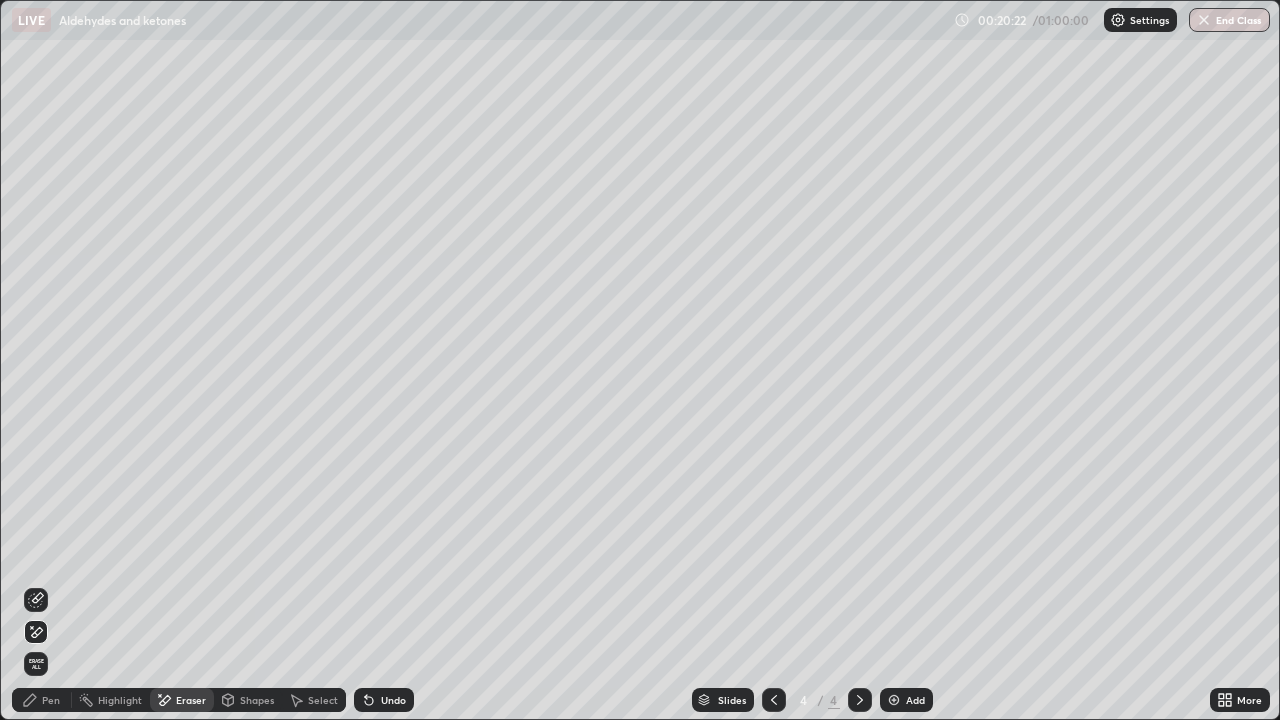click on "Pen" at bounding box center [51, 700] 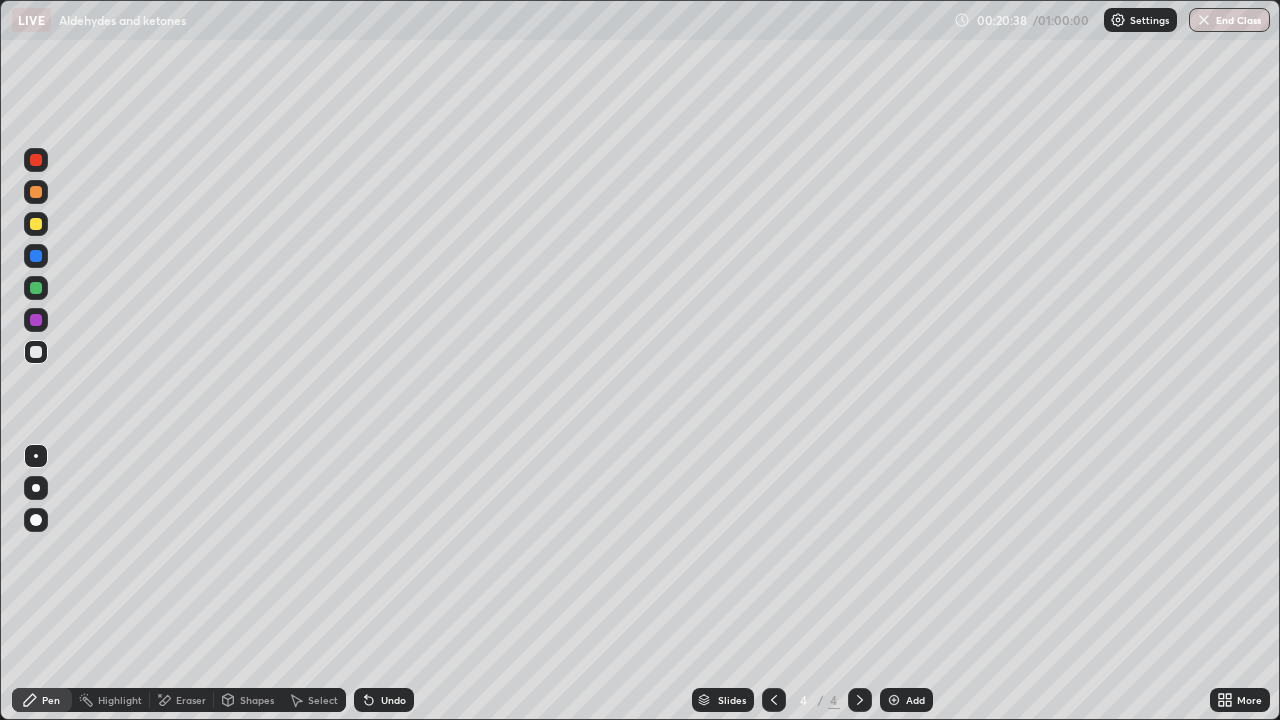 click at bounding box center (36, 224) 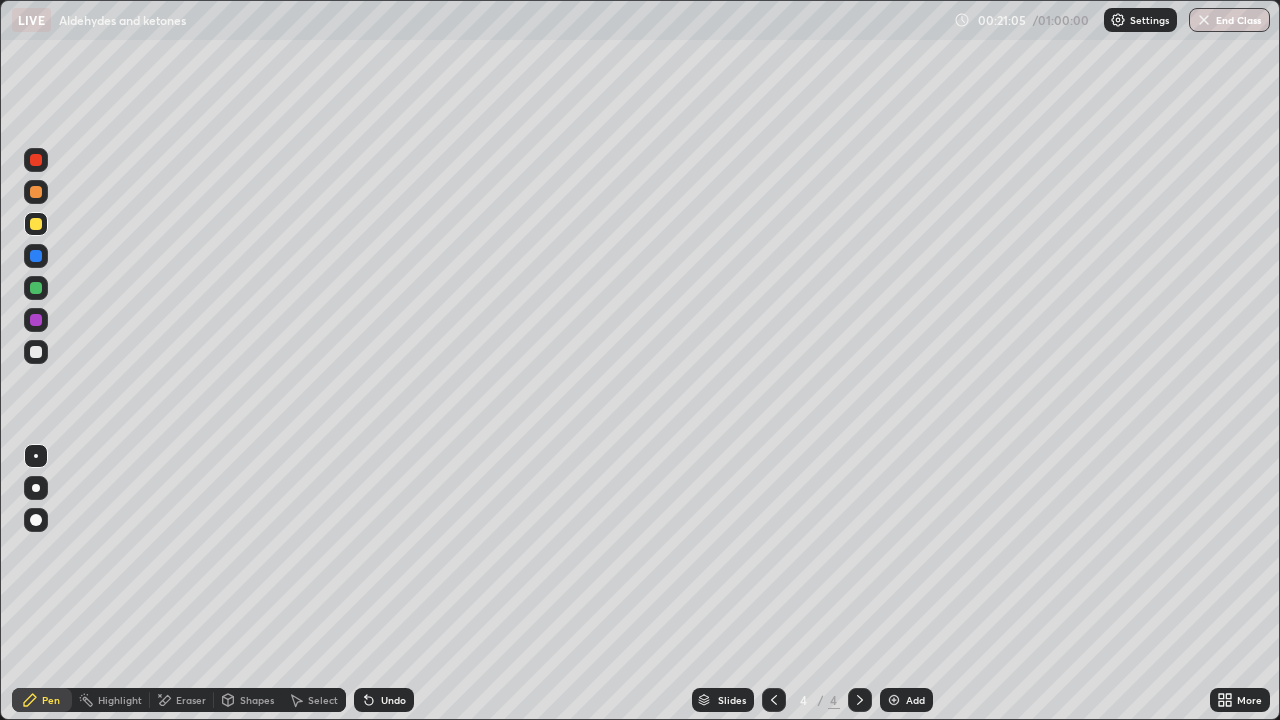 click at bounding box center [36, 352] 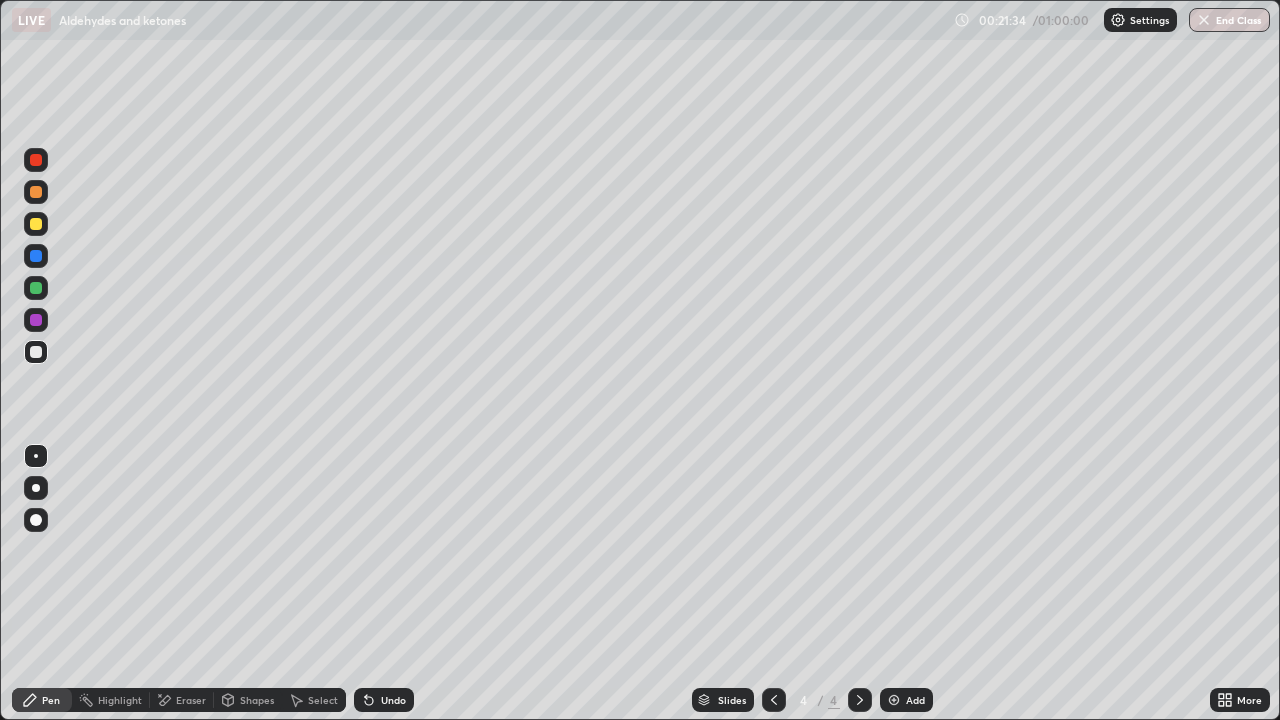click on "Eraser" at bounding box center (182, 700) 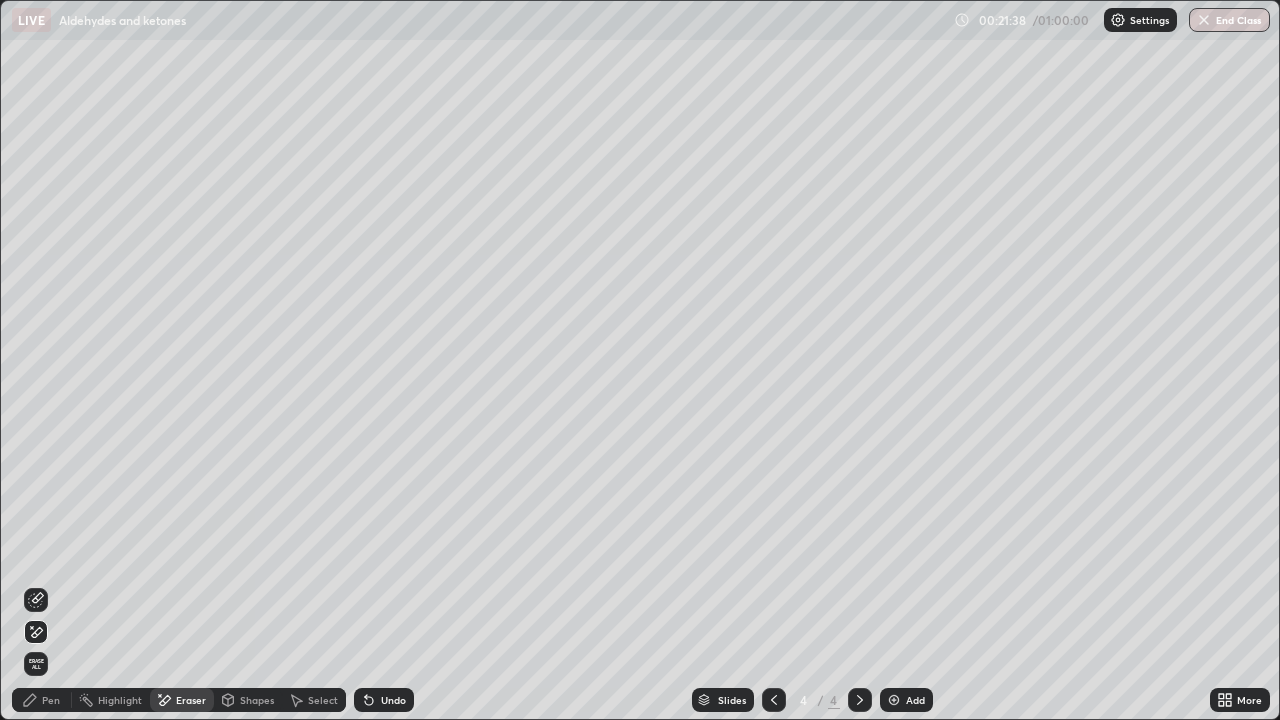 click on "Pen" at bounding box center [42, 700] 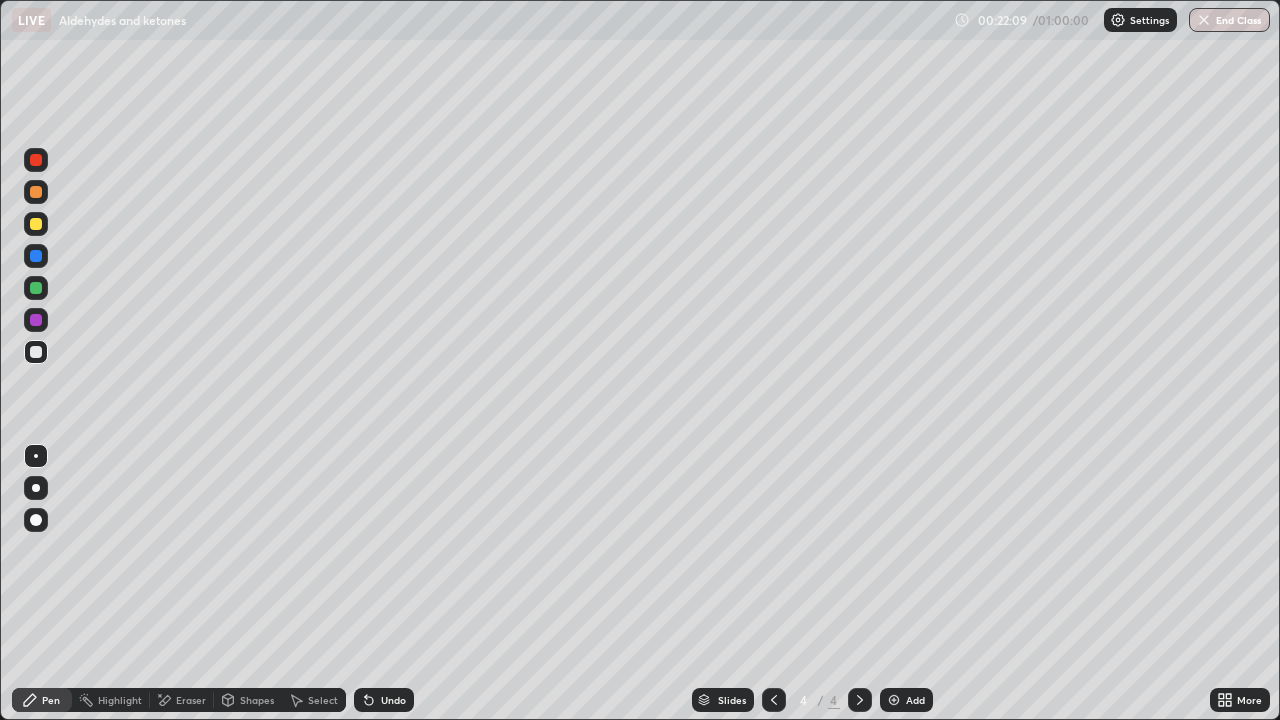 click on "Eraser" at bounding box center (191, 700) 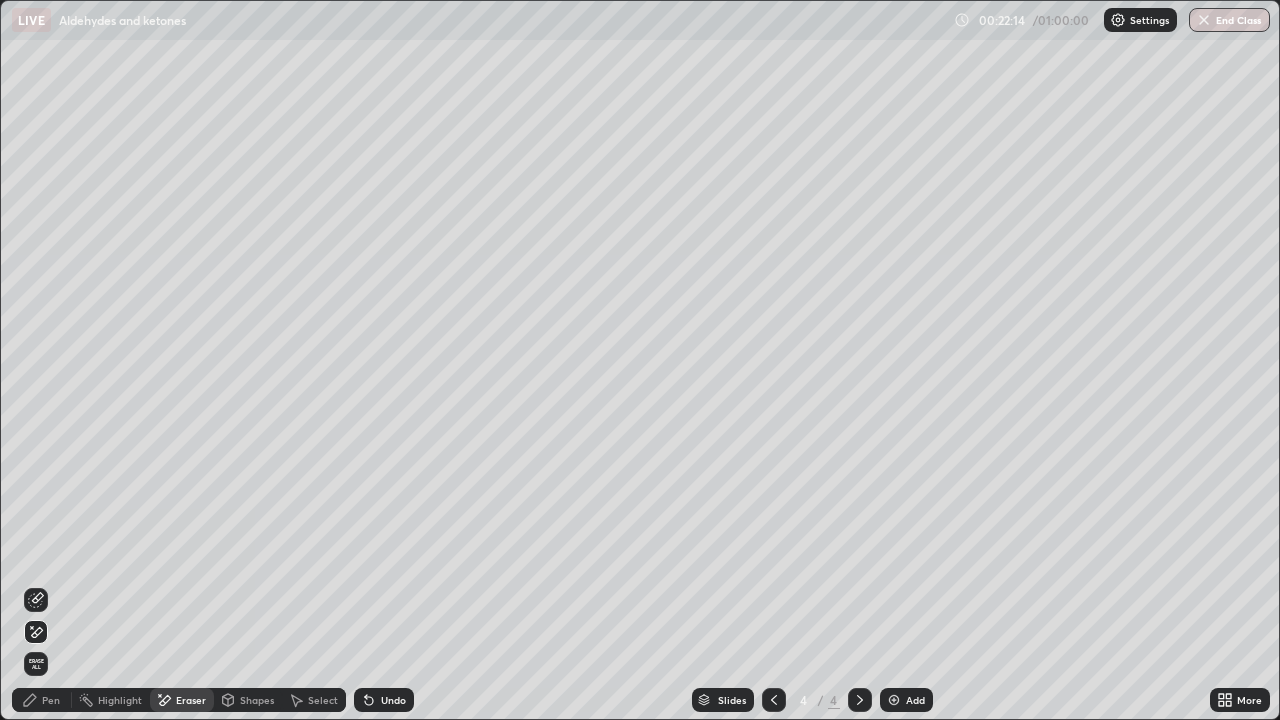 click on "Pen" at bounding box center (42, 700) 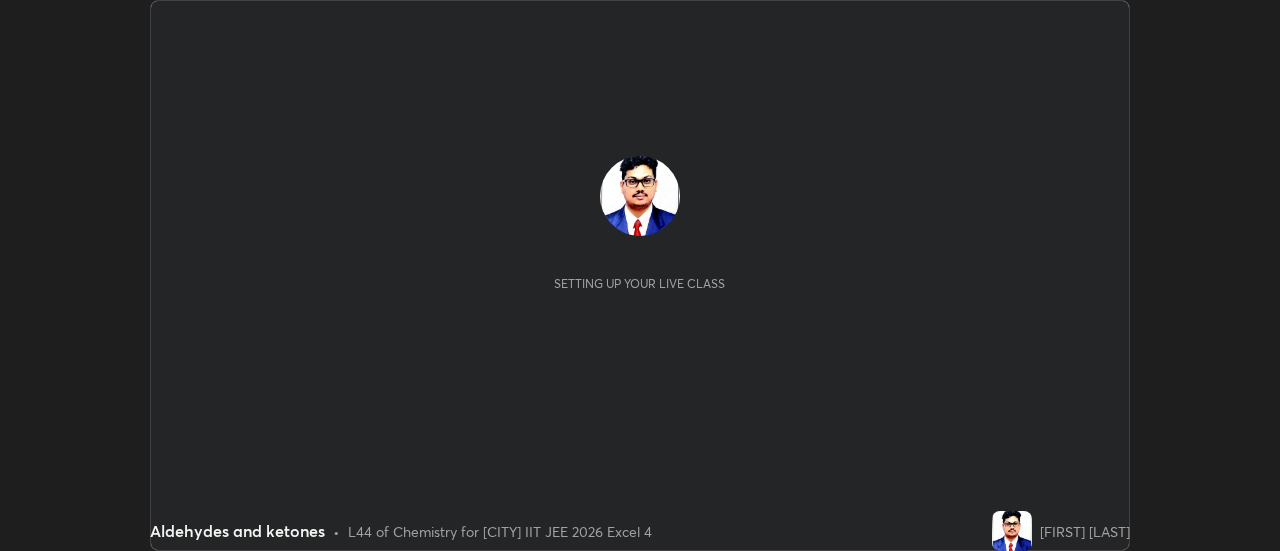 scroll, scrollTop: 0, scrollLeft: 0, axis: both 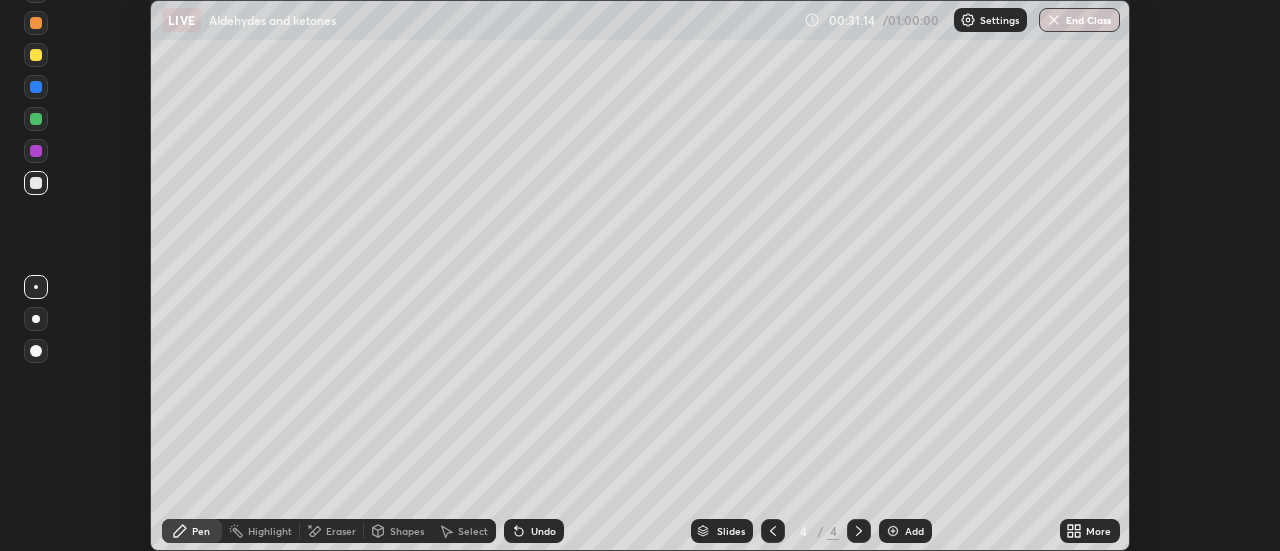 click 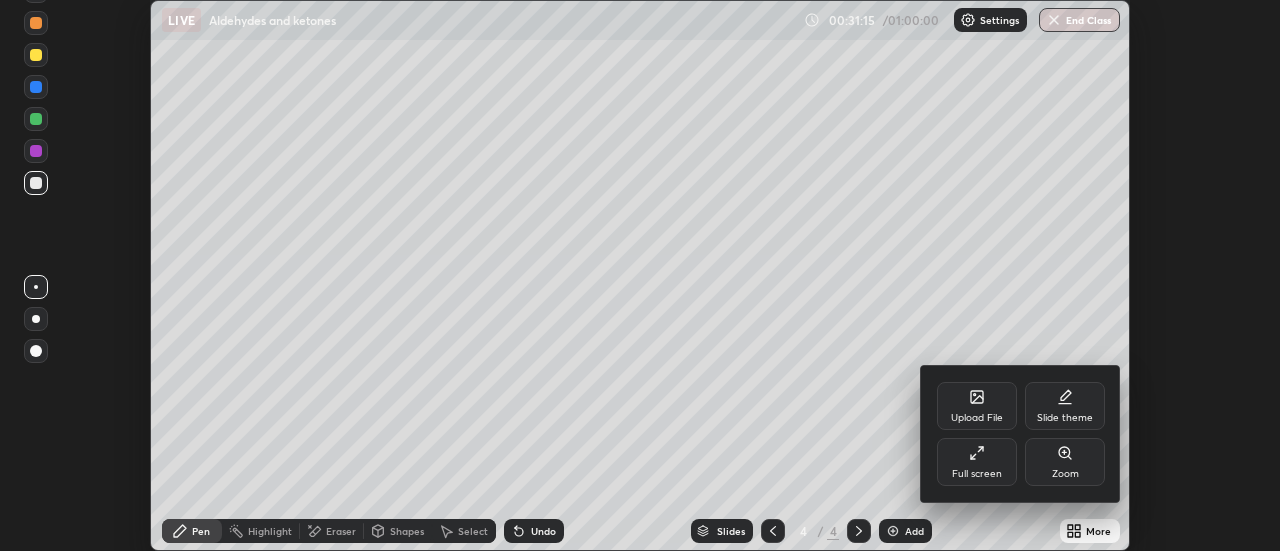 click on "Full screen" at bounding box center (977, 462) 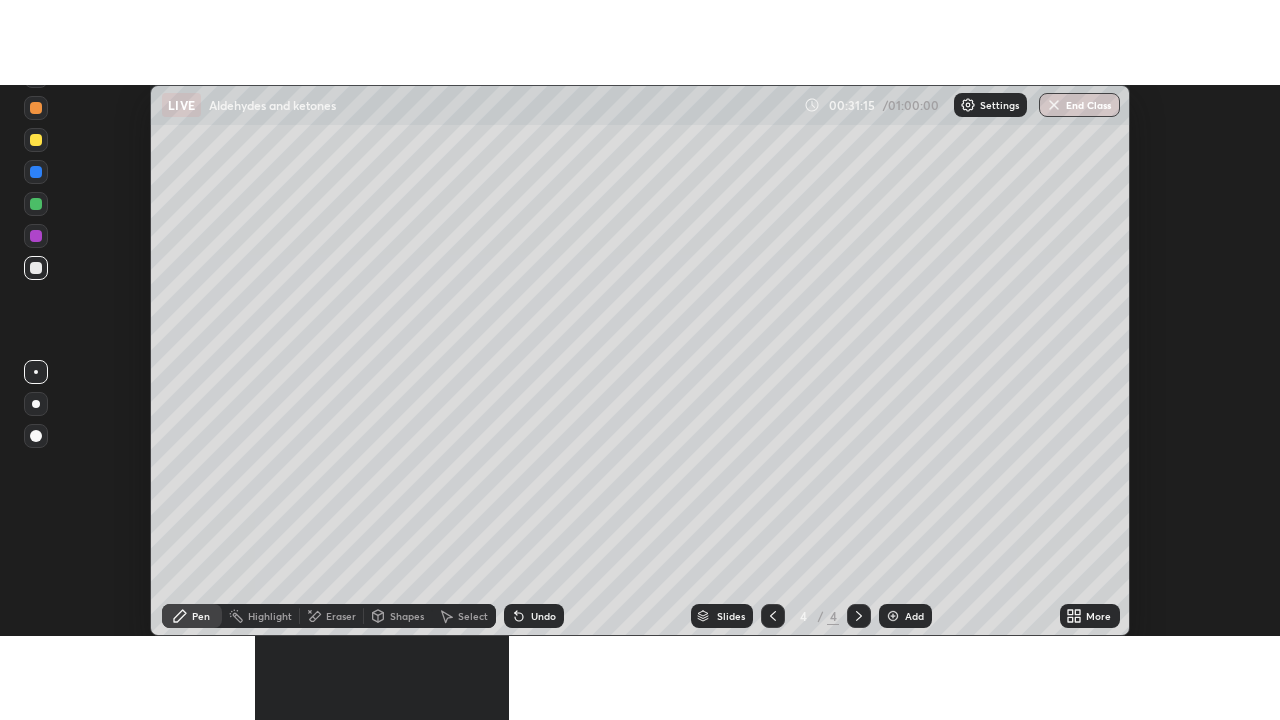 scroll, scrollTop: 99280, scrollLeft: 98720, axis: both 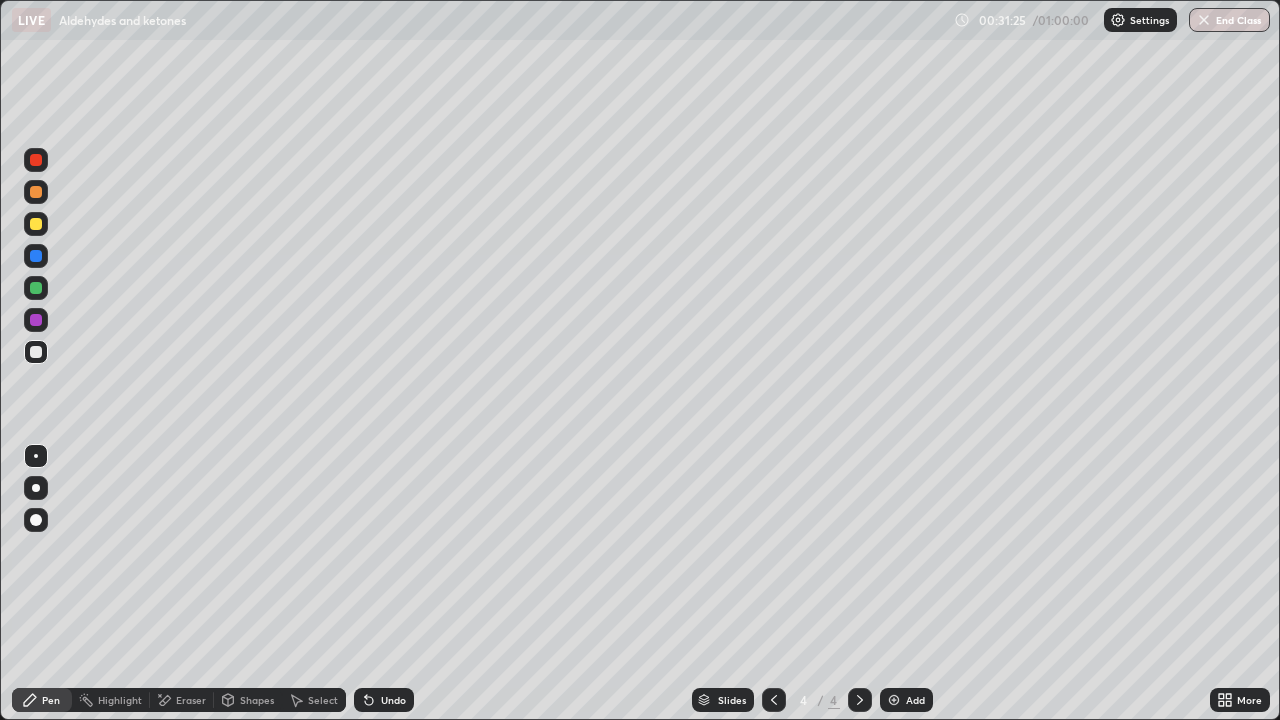 click on "Eraser" at bounding box center [191, 700] 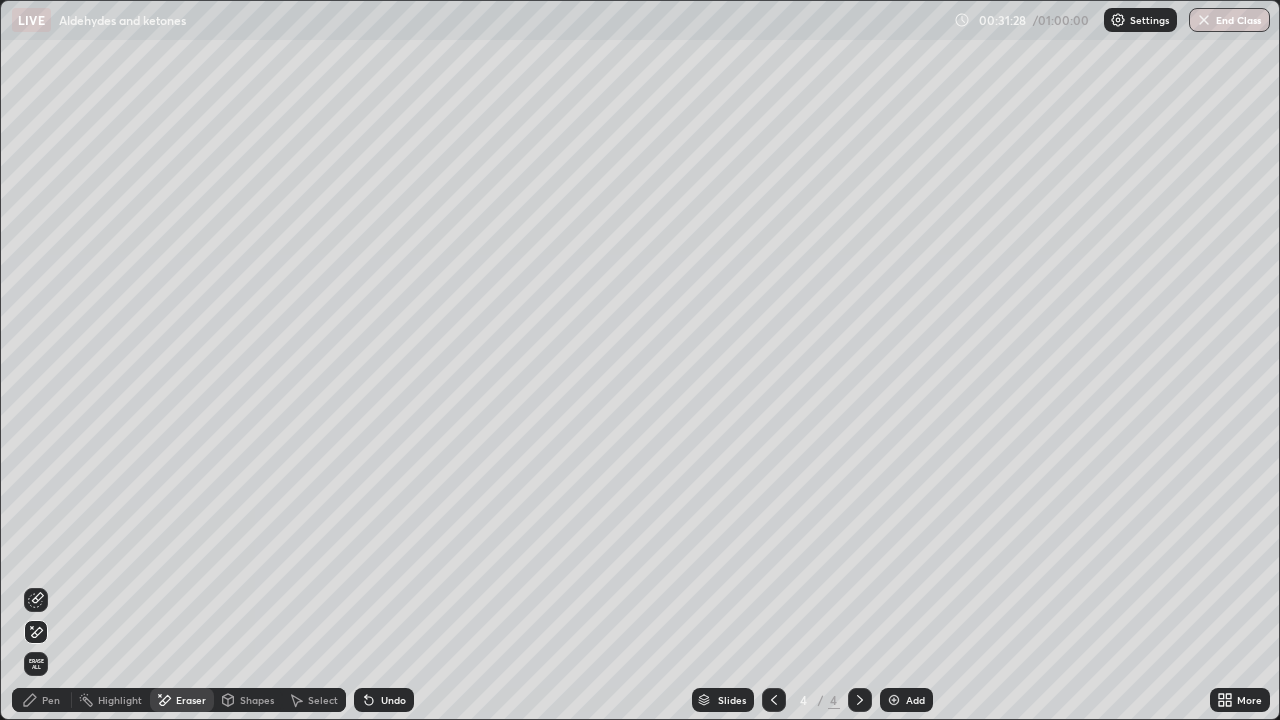 click on "Pen" at bounding box center (51, 700) 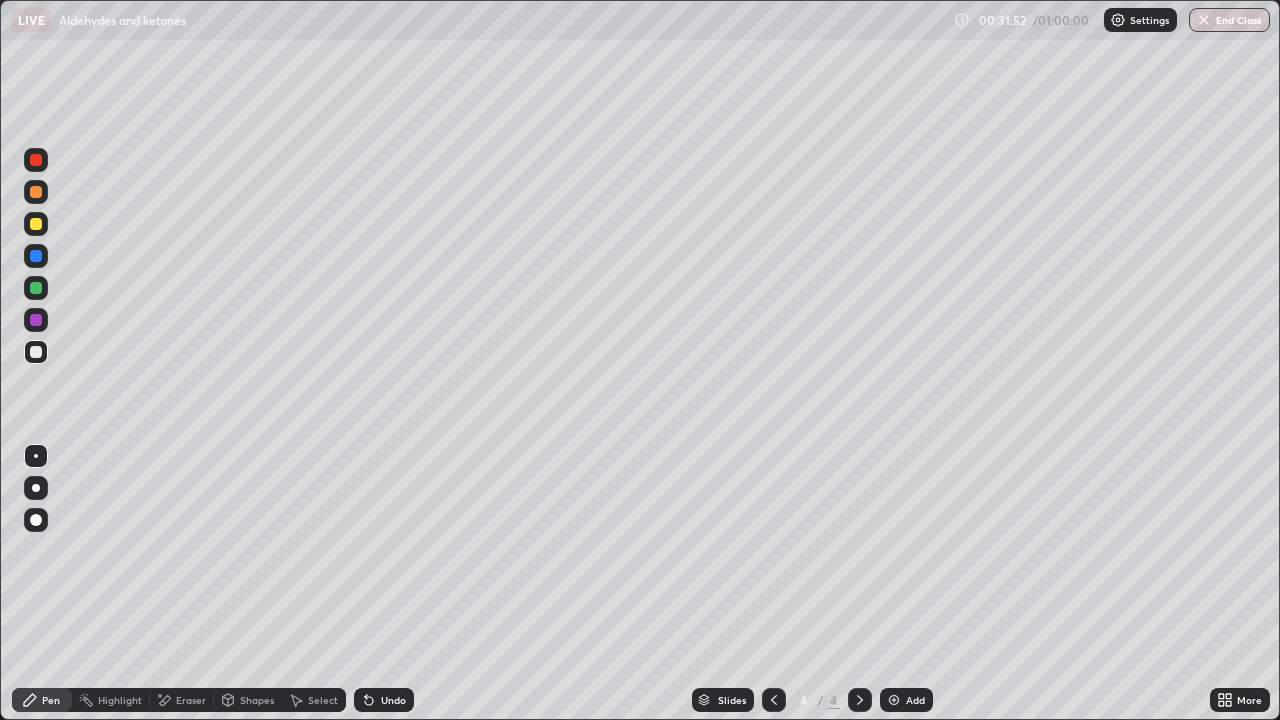 click at bounding box center [36, 256] 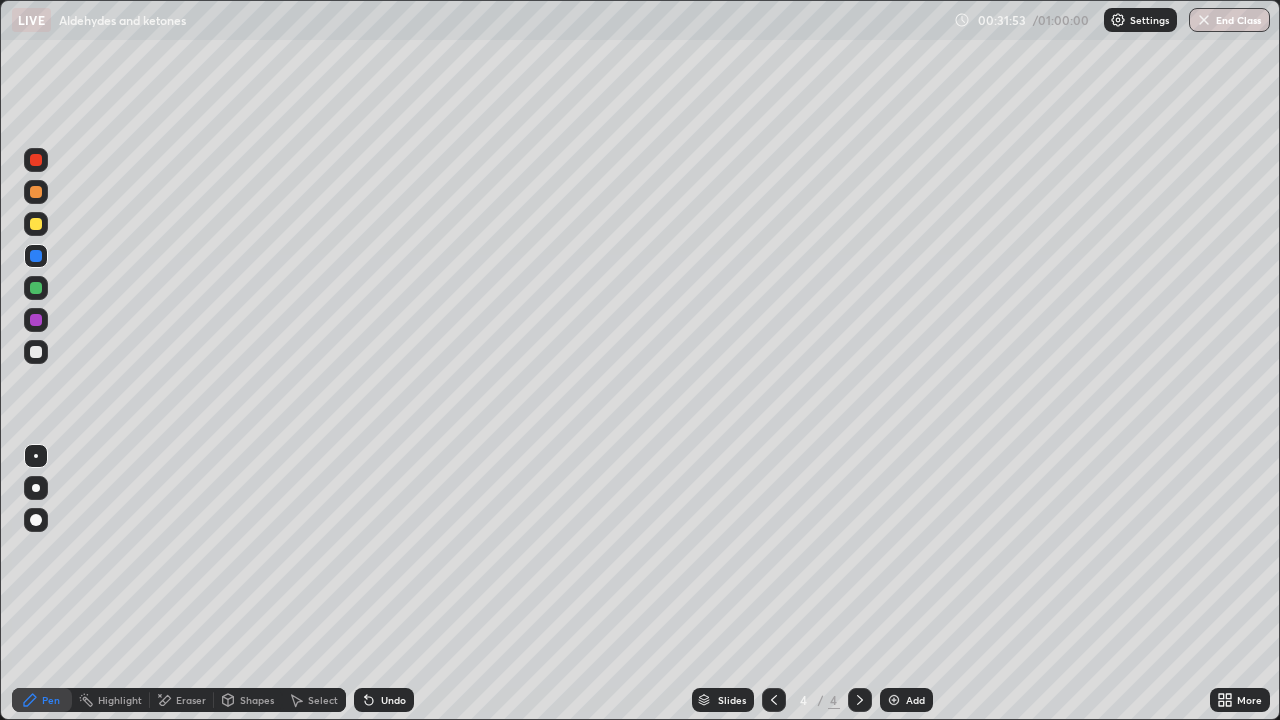 click at bounding box center [36, 224] 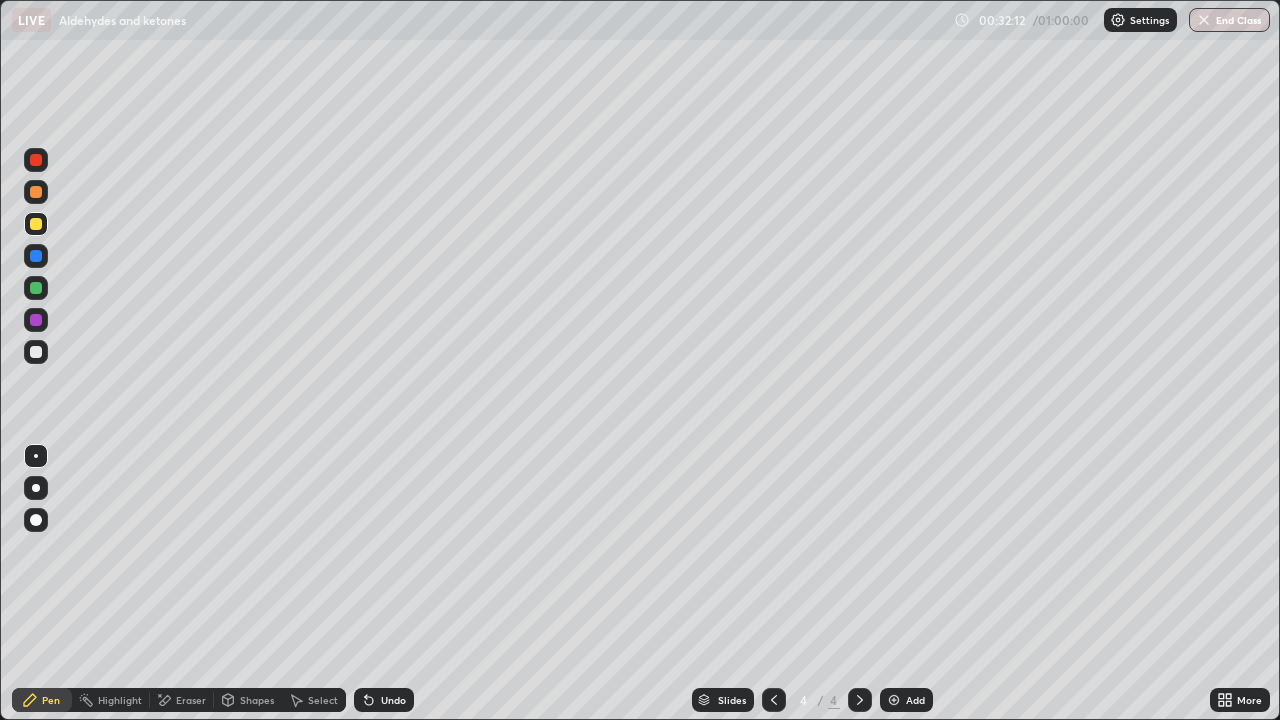 click on "Eraser" at bounding box center [191, 700] 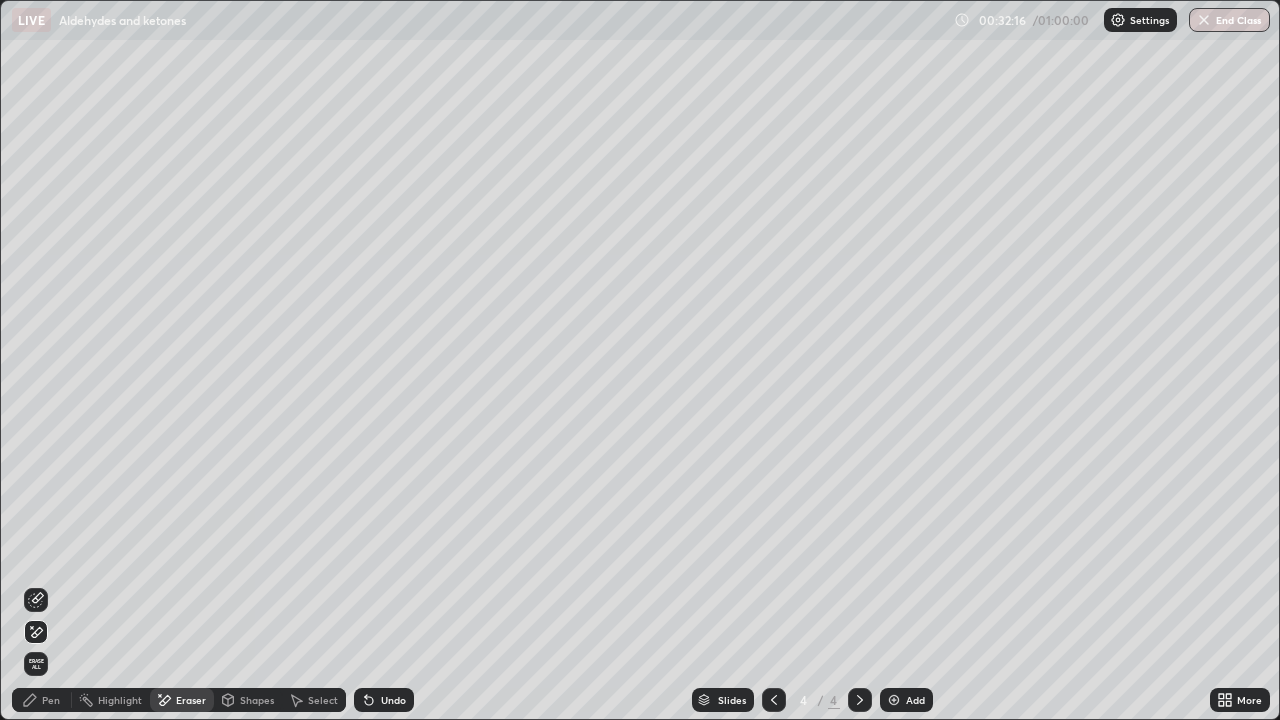 click on "Pen" at bounding box center [51, 700] 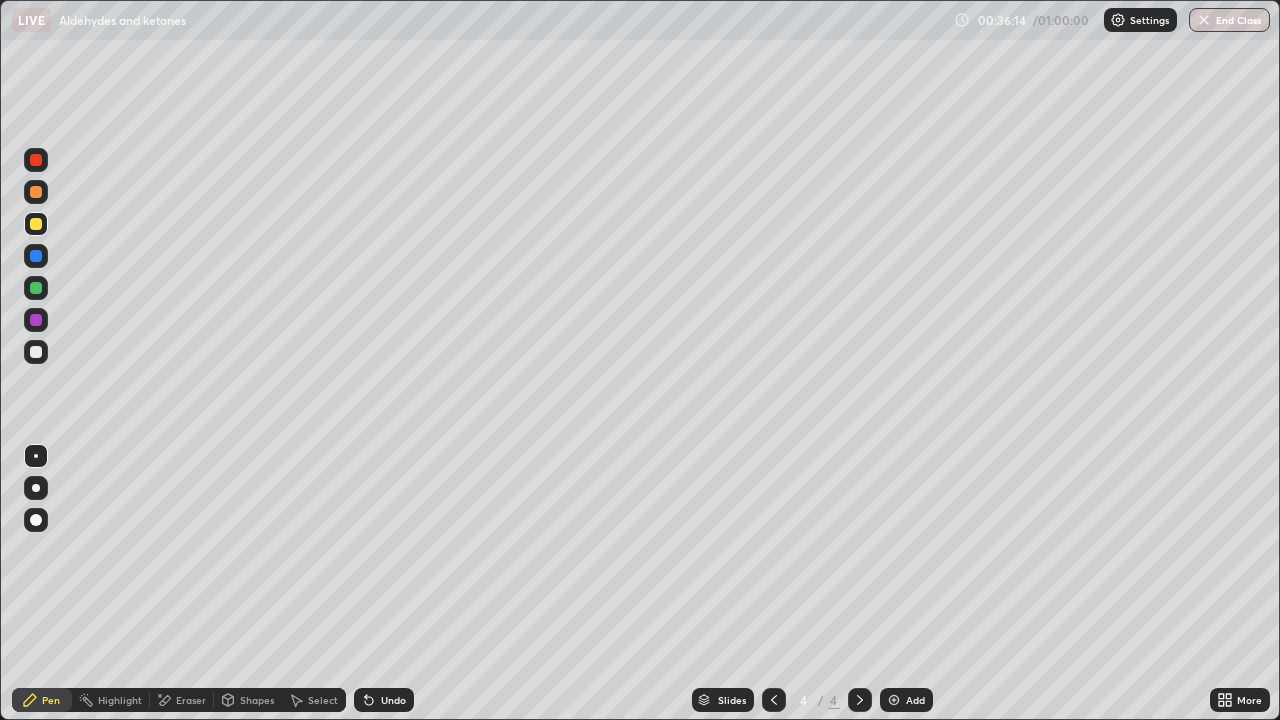 click on "Add" at bounding box center (915, 700) 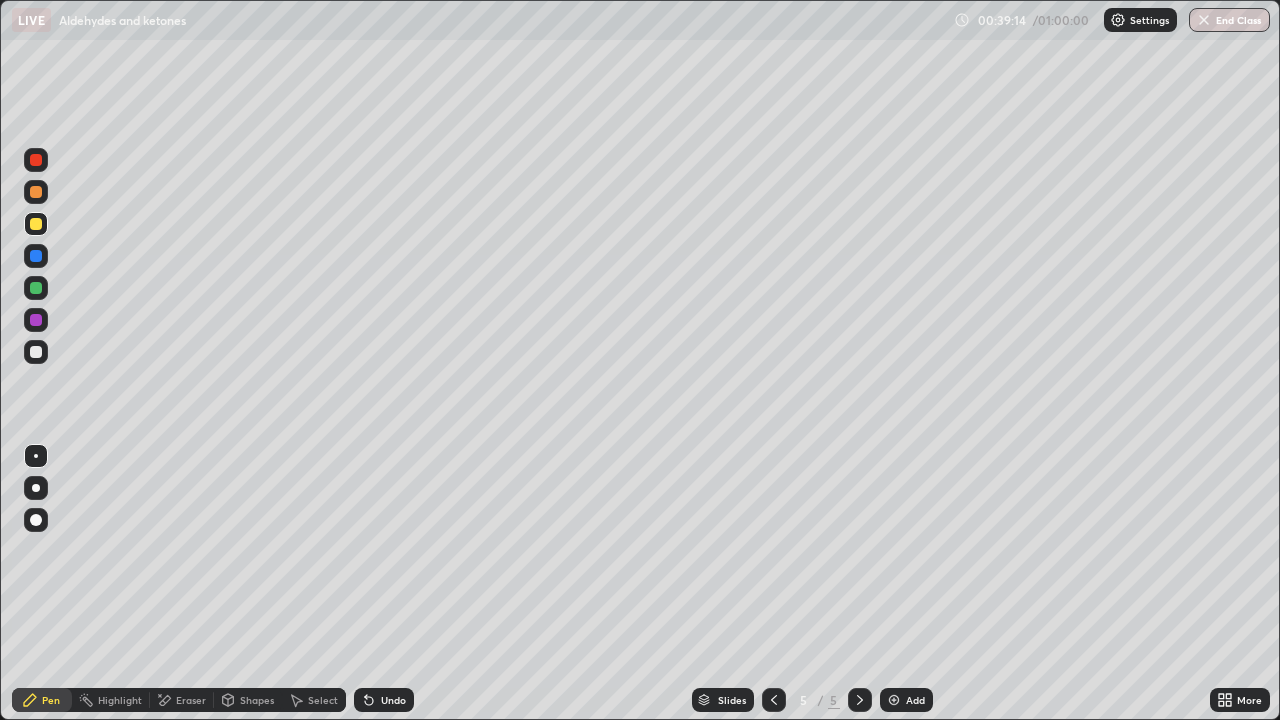 click on "Undo" at bounding box center [393, 700] 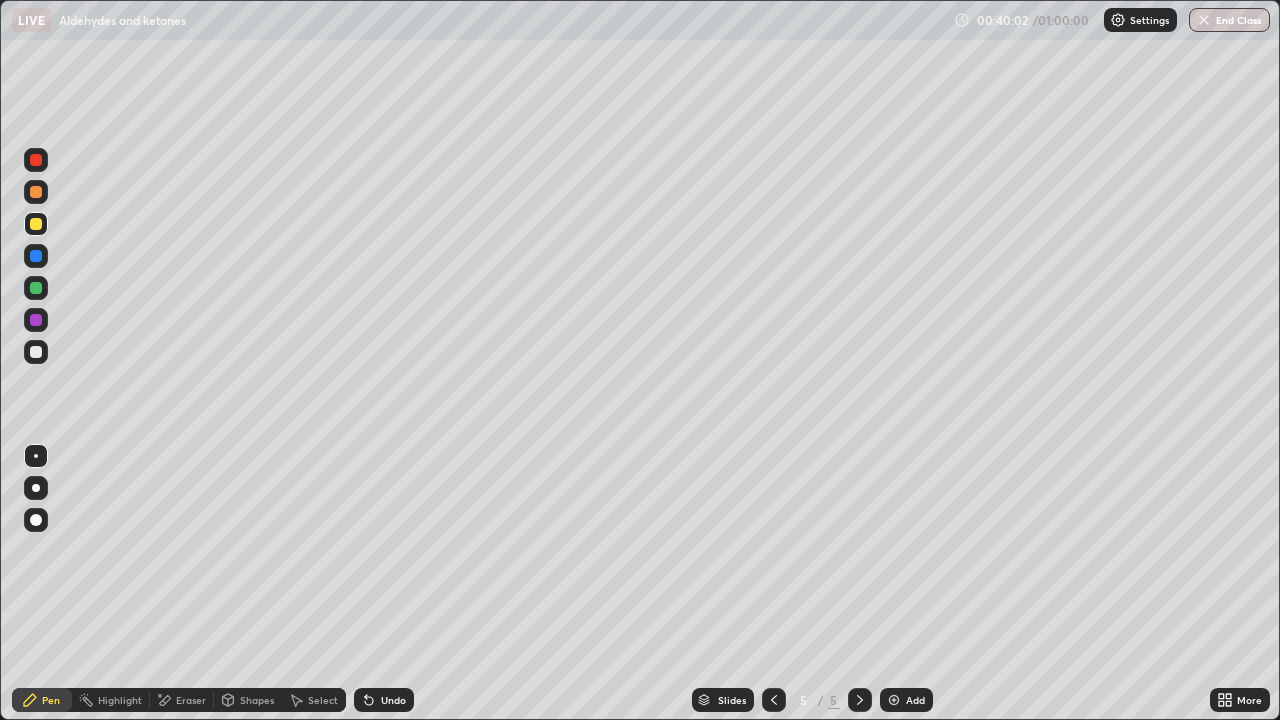 click on "Undo" at bounding box center (384, 700) 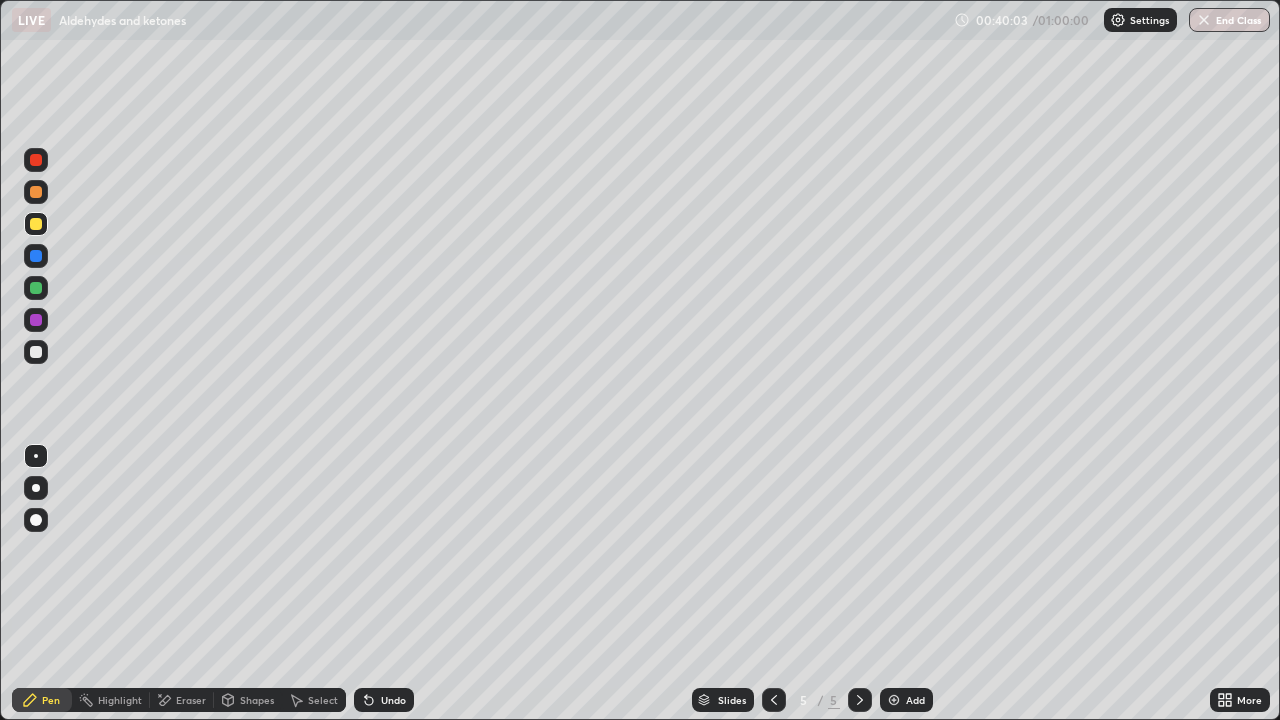 click on "Undo" at bounding box center (384, 700) 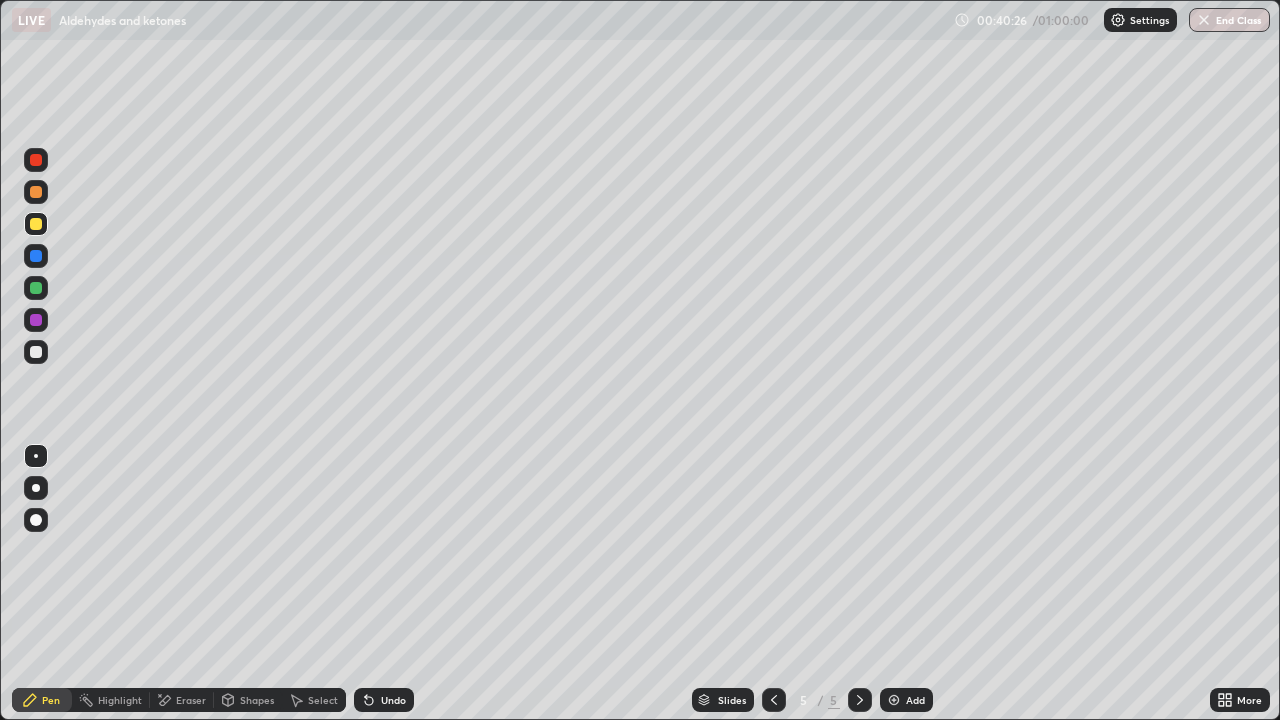 click at bounding box center [36, 352] 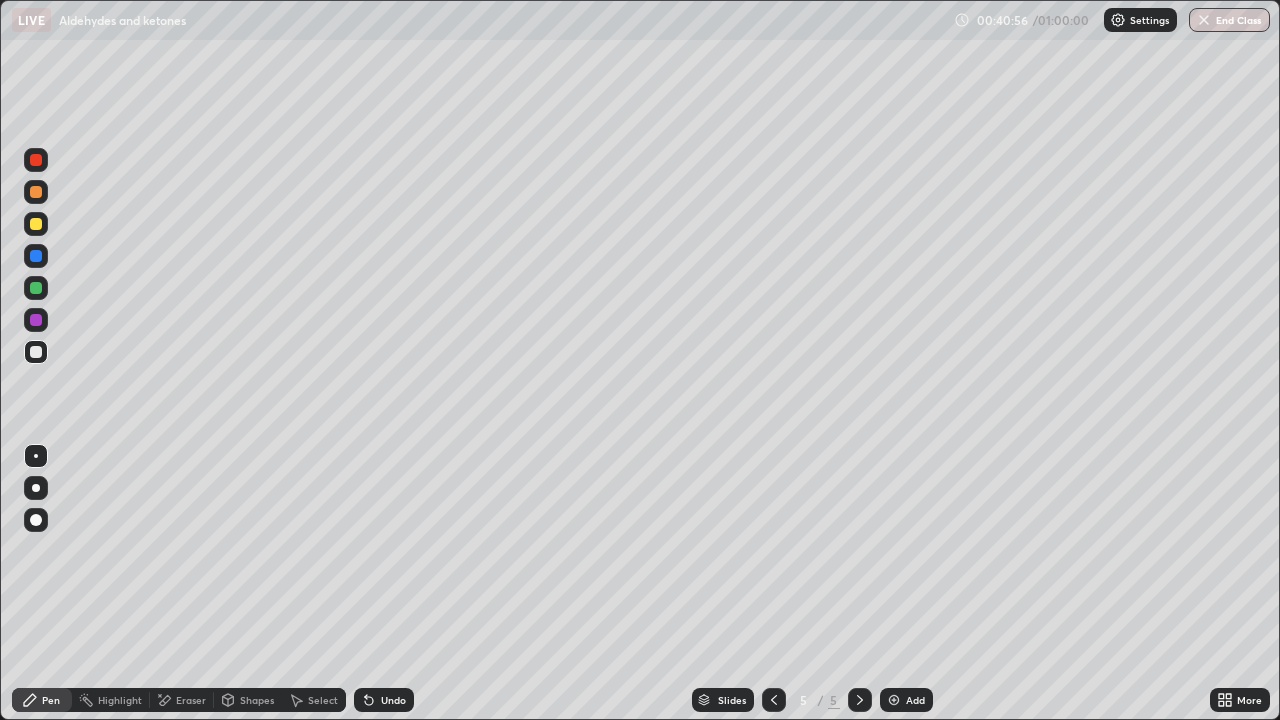 click on "Undo" at bounding box center [393, 700] 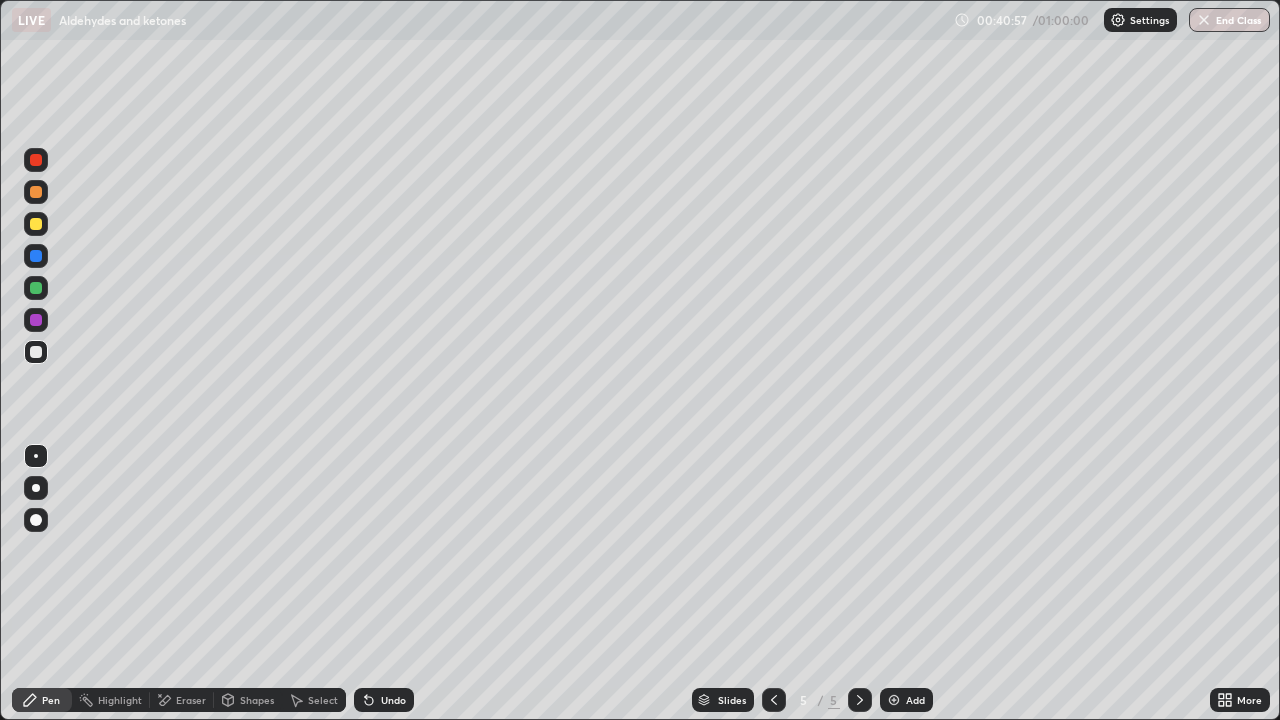 click on "Undo" at bounding box center (393, 700) 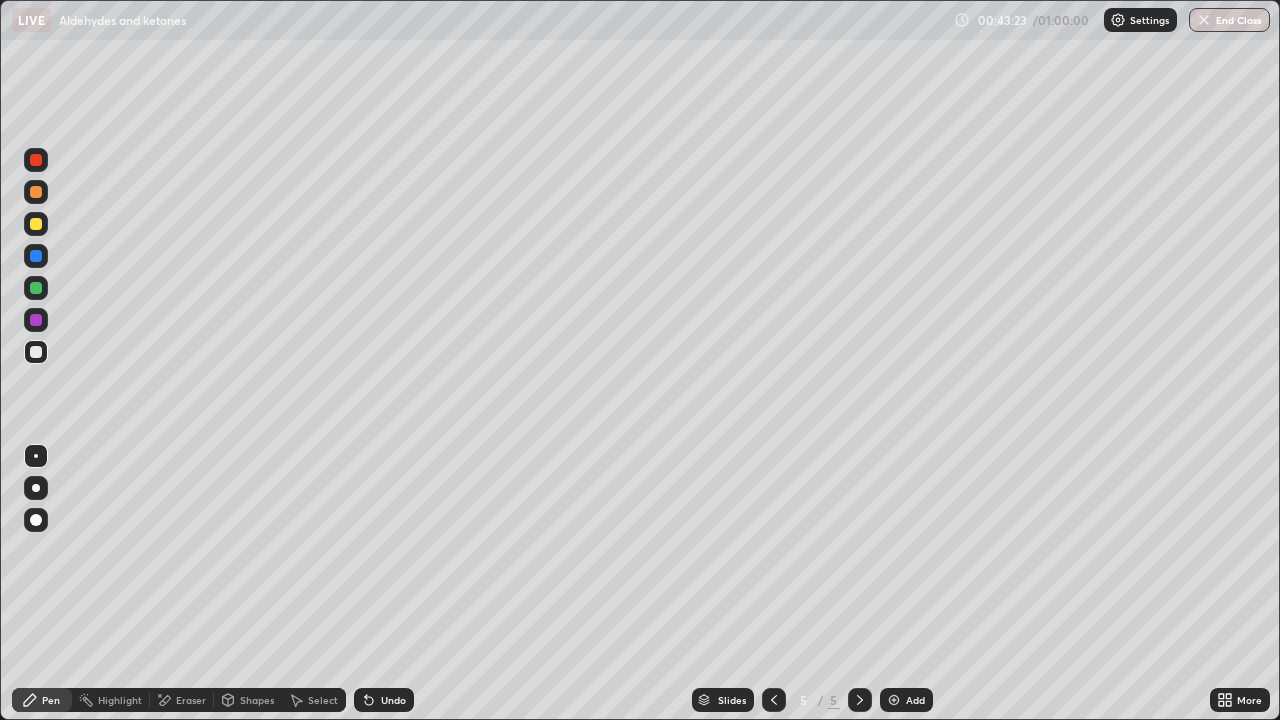 click on "Undo" at bounding box center (393, 700) 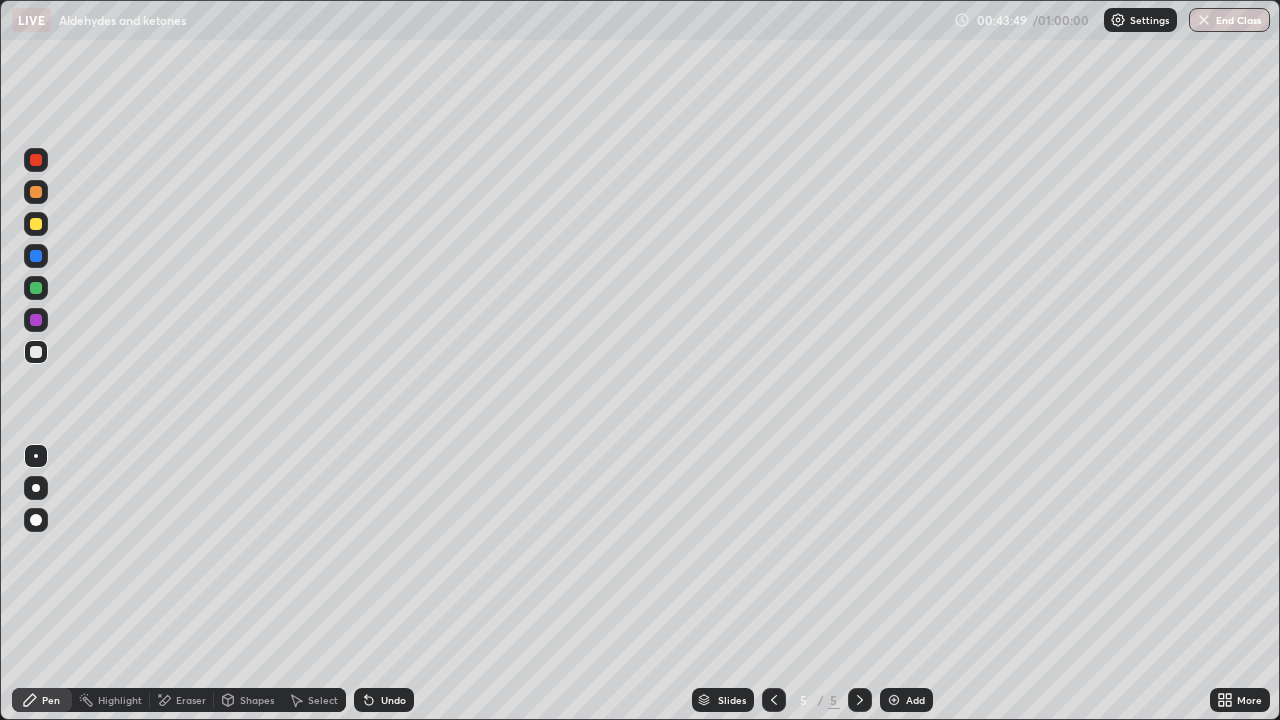 click on "Undo" at bounding box center (393, 700) 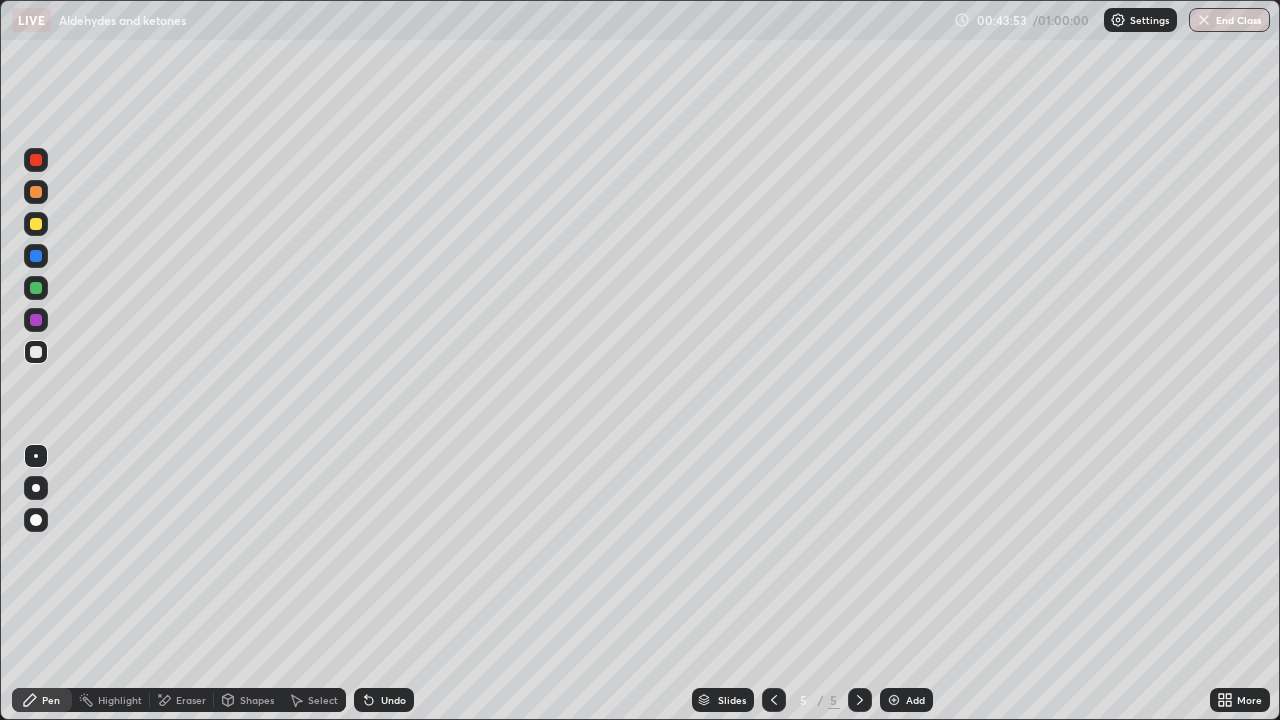 click on "Undo" at bounding box center (384, 700) 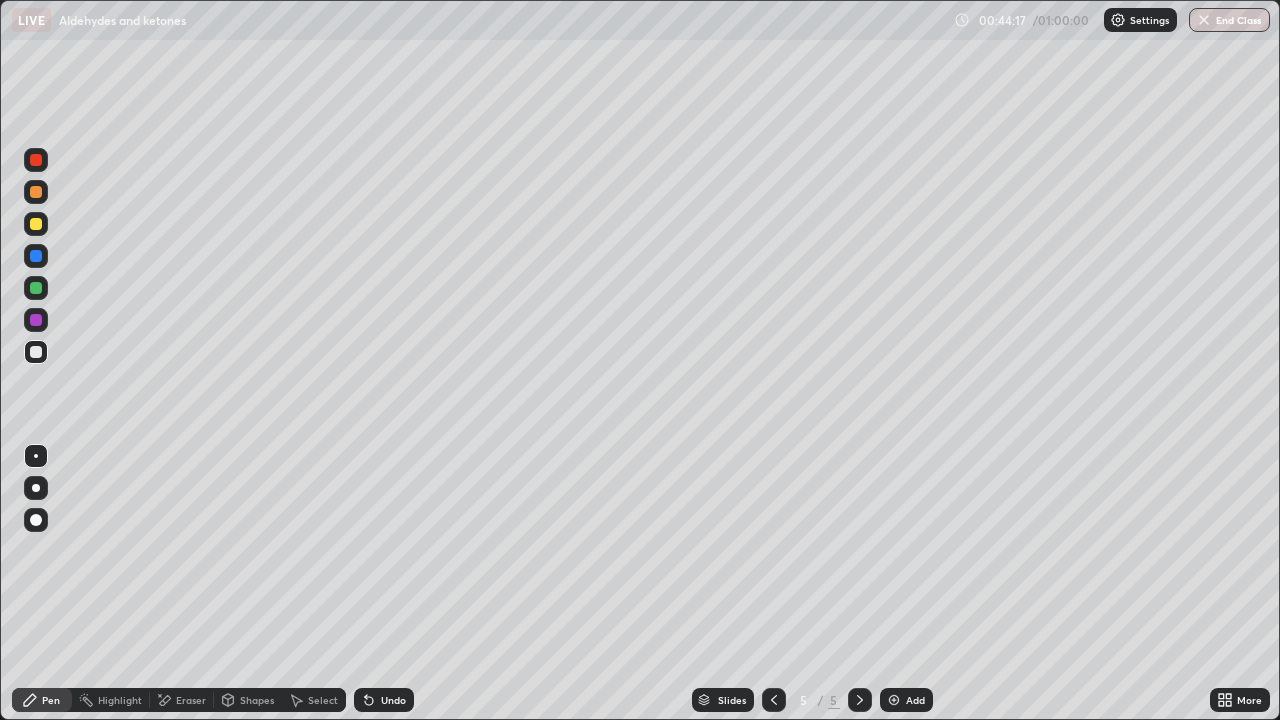 click on "Eraser" at bounding box center (191, 700) 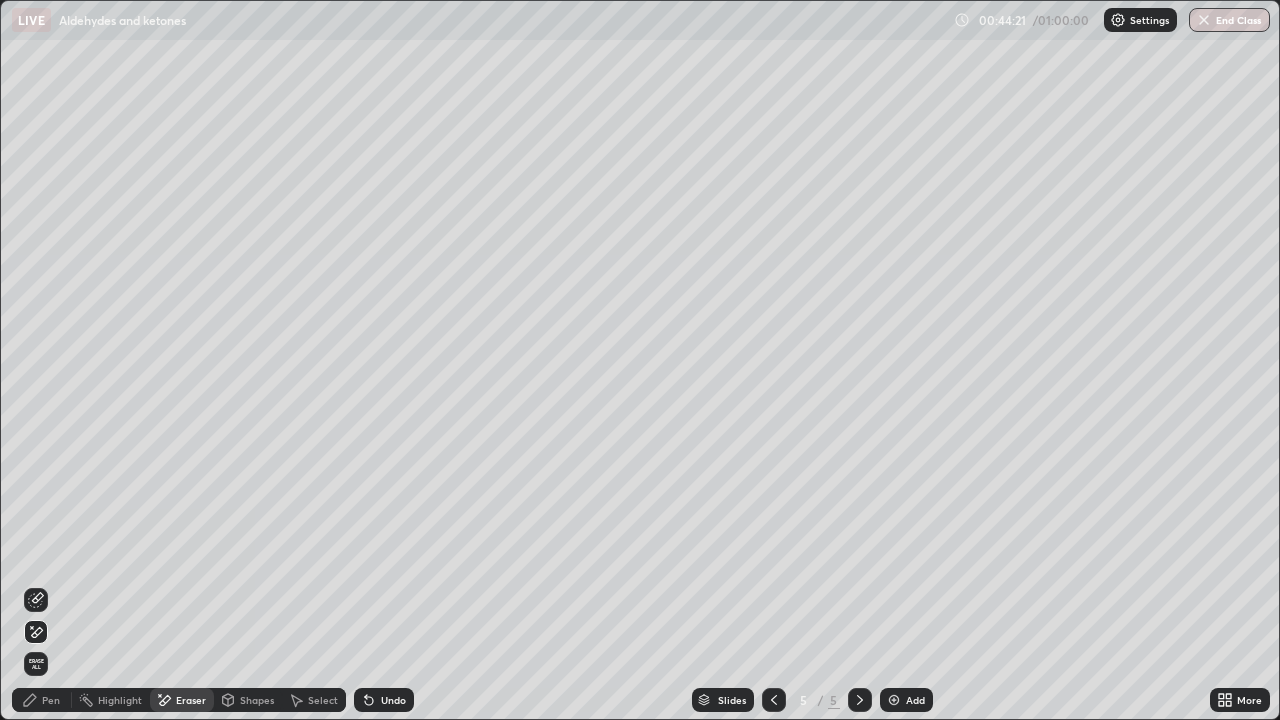 click on "Pen" at bounding box center (51, 700) 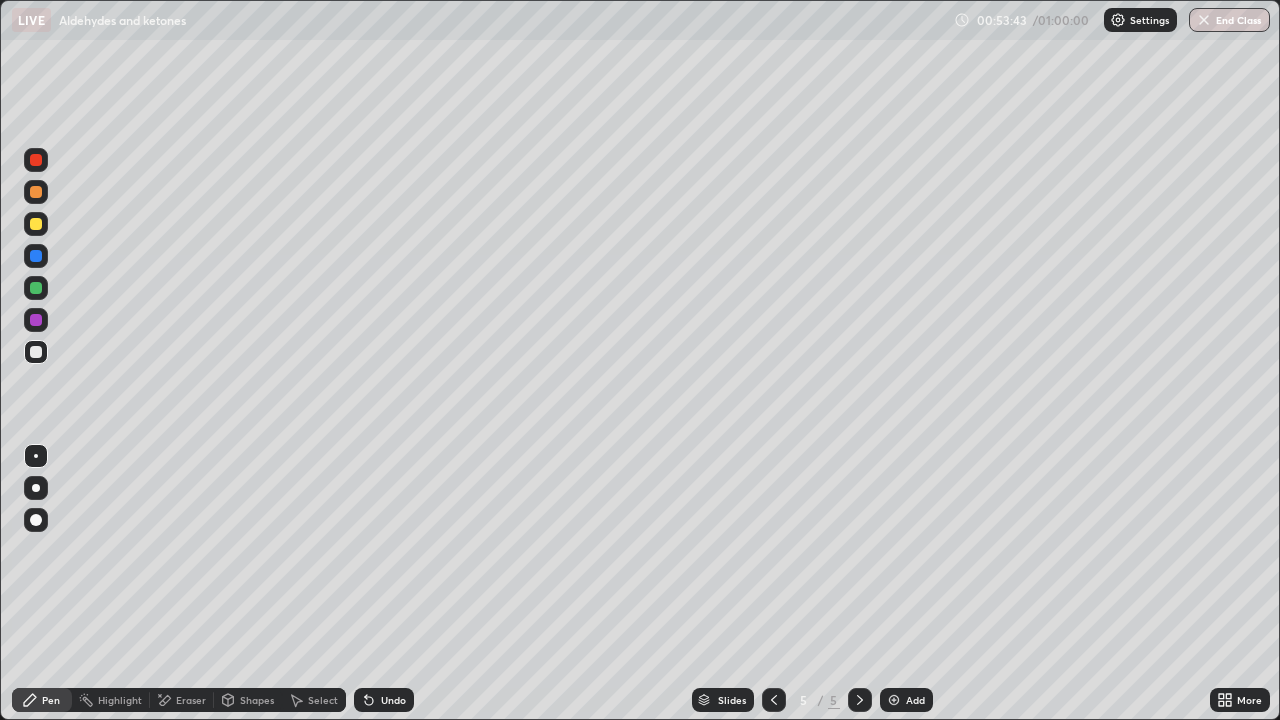 click on "Add" at bounding box center (915, 700) 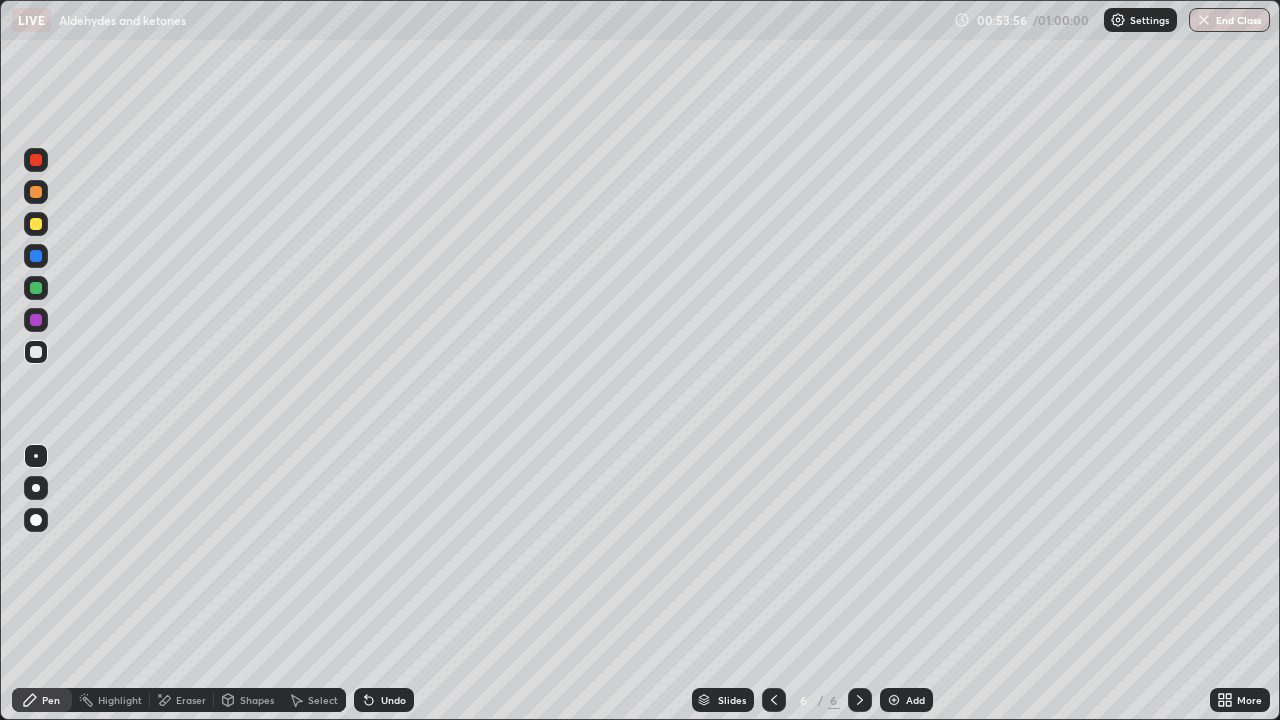click on "Undo" at bounding box center [393, 700] 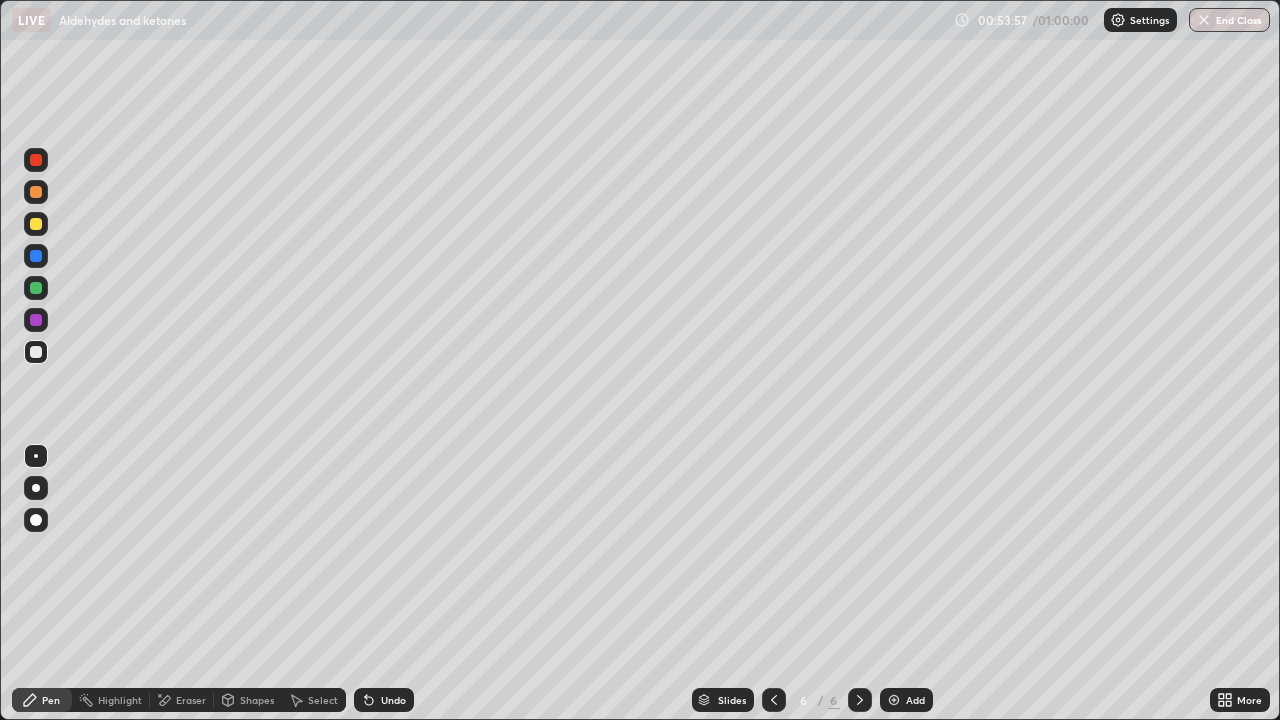 click on "Undo" at bounding box center [393, 700] 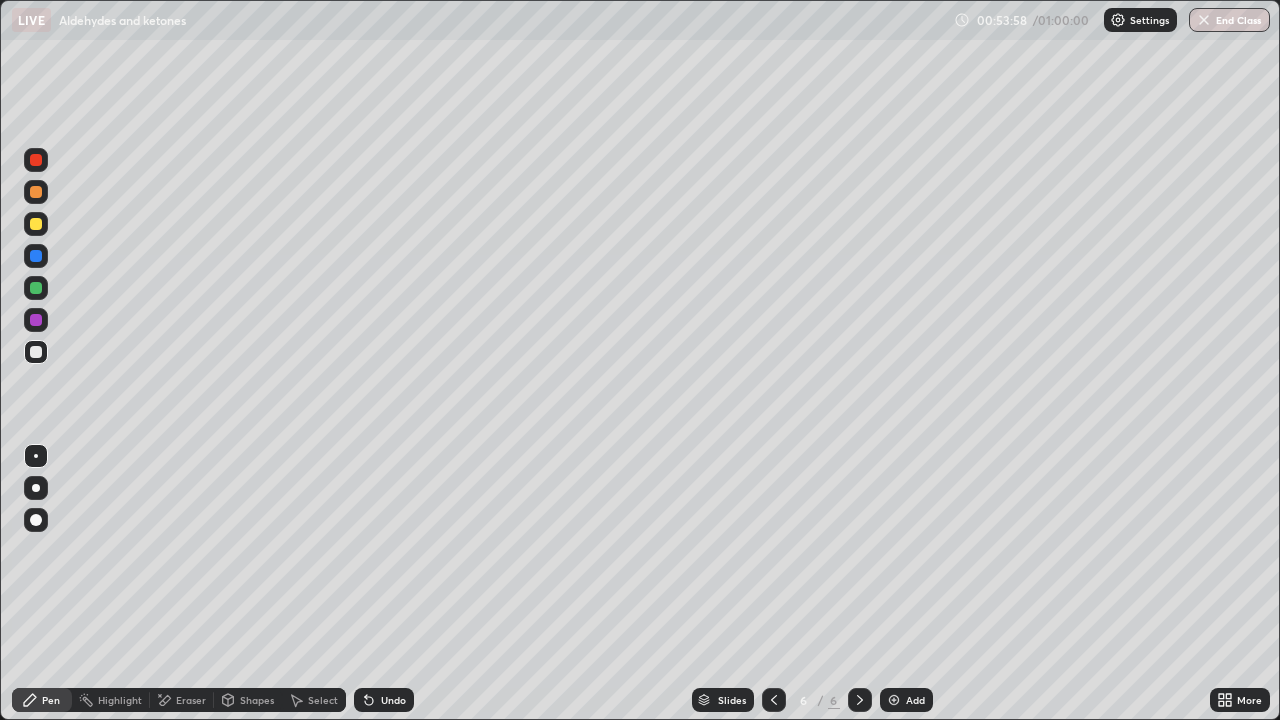 click on "Undo" at bounding box center [393, 700] 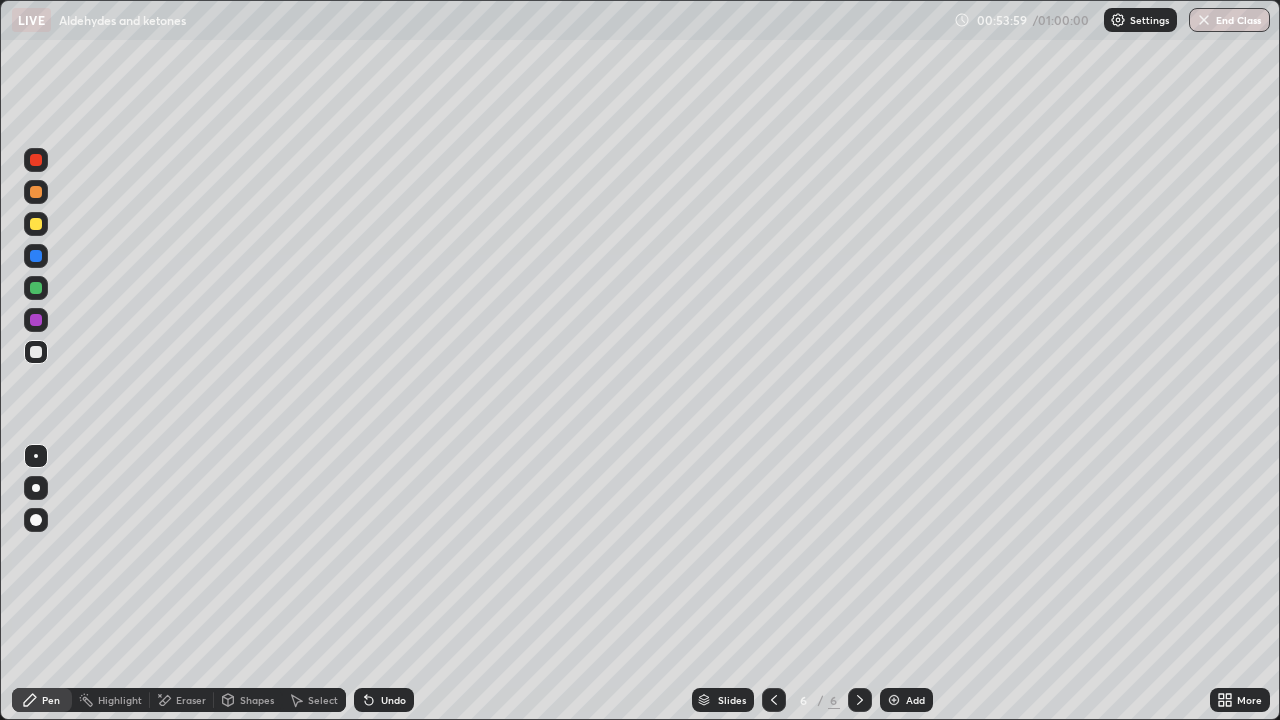 click on "Undo" at bounding box center [393, 700] 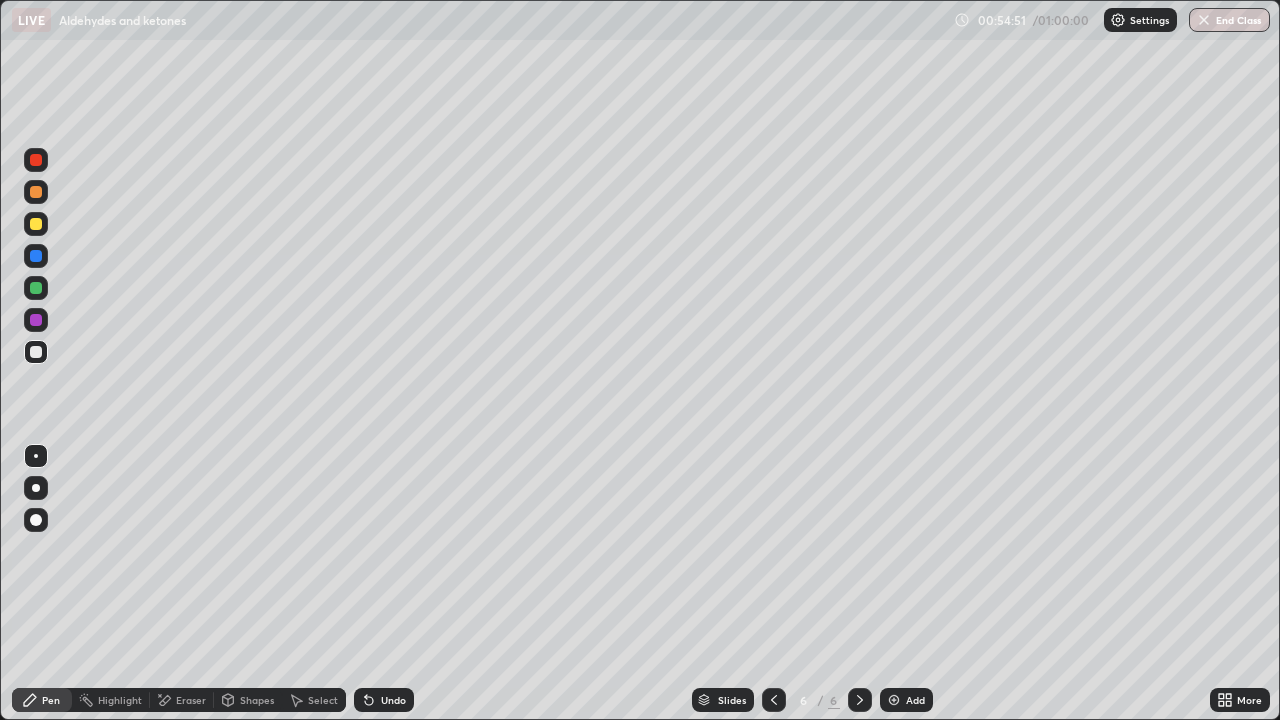 click at bounding box center [36, 224] 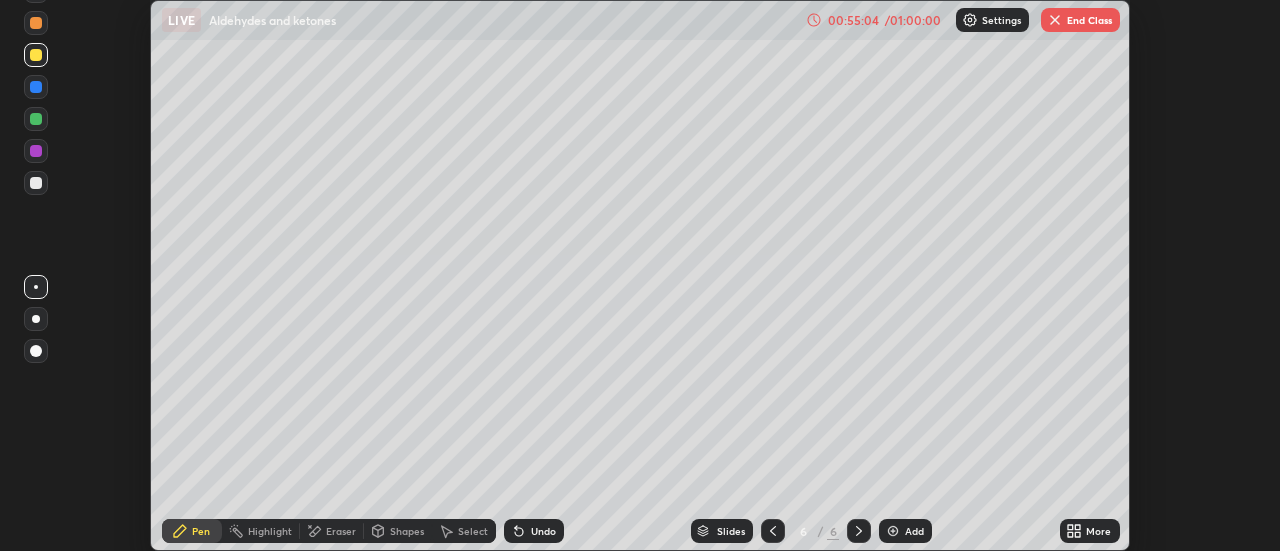 scroll, scrollTop: 551, scrollLeft: 1280, axis: both 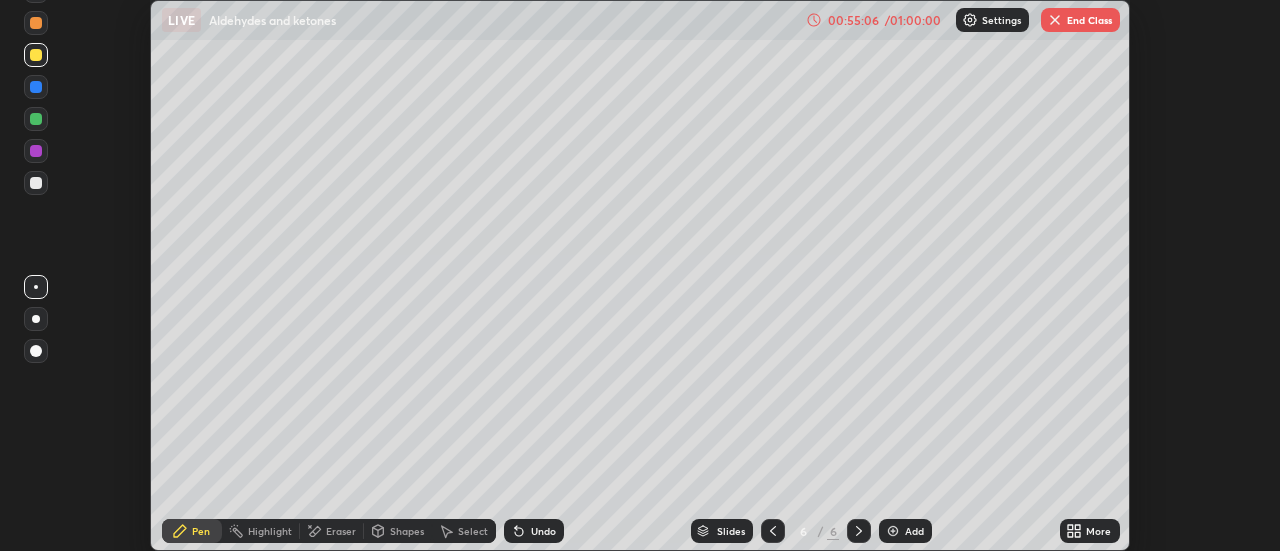 click 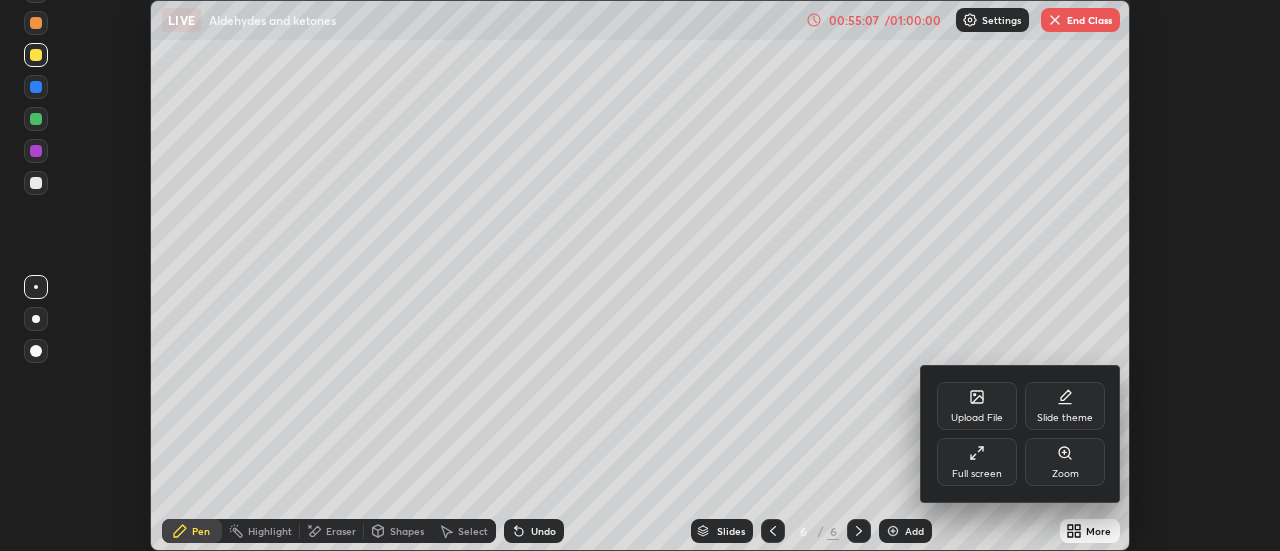 click on "Full screen" at bounding box center (977, 462) 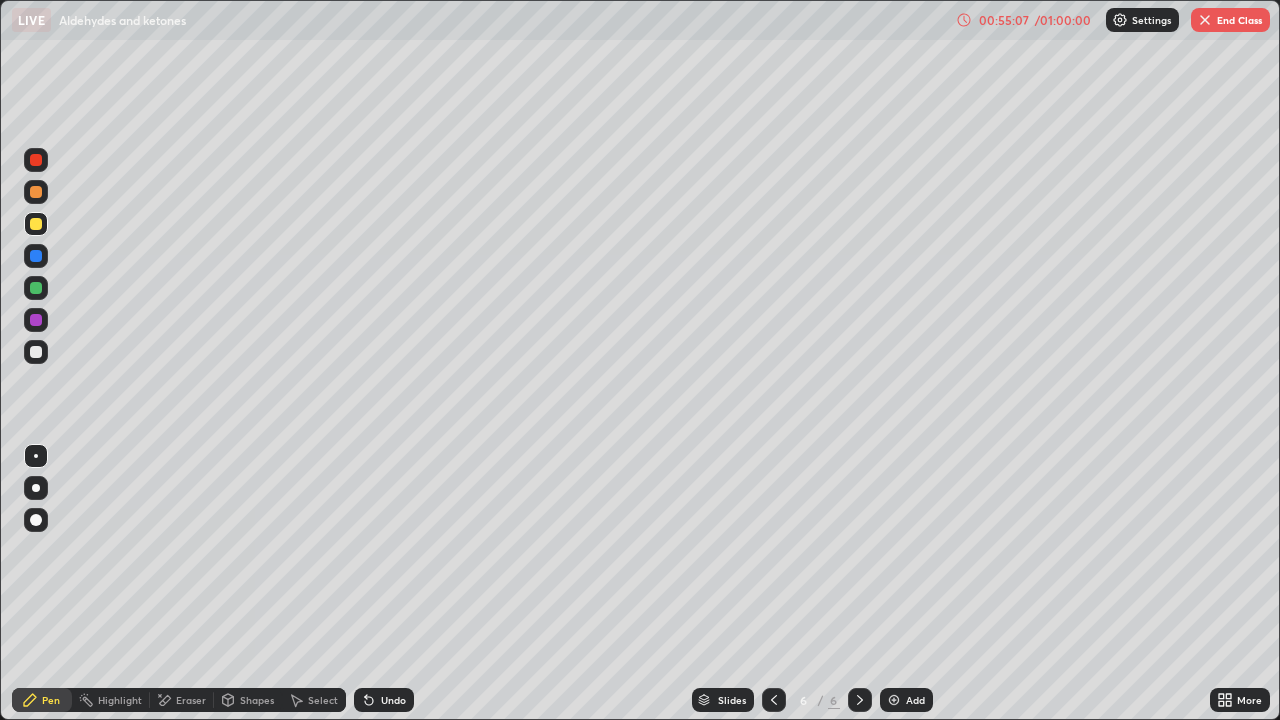 scroll, scrollTop: 99280, scrollLeft: 98720, axis: both 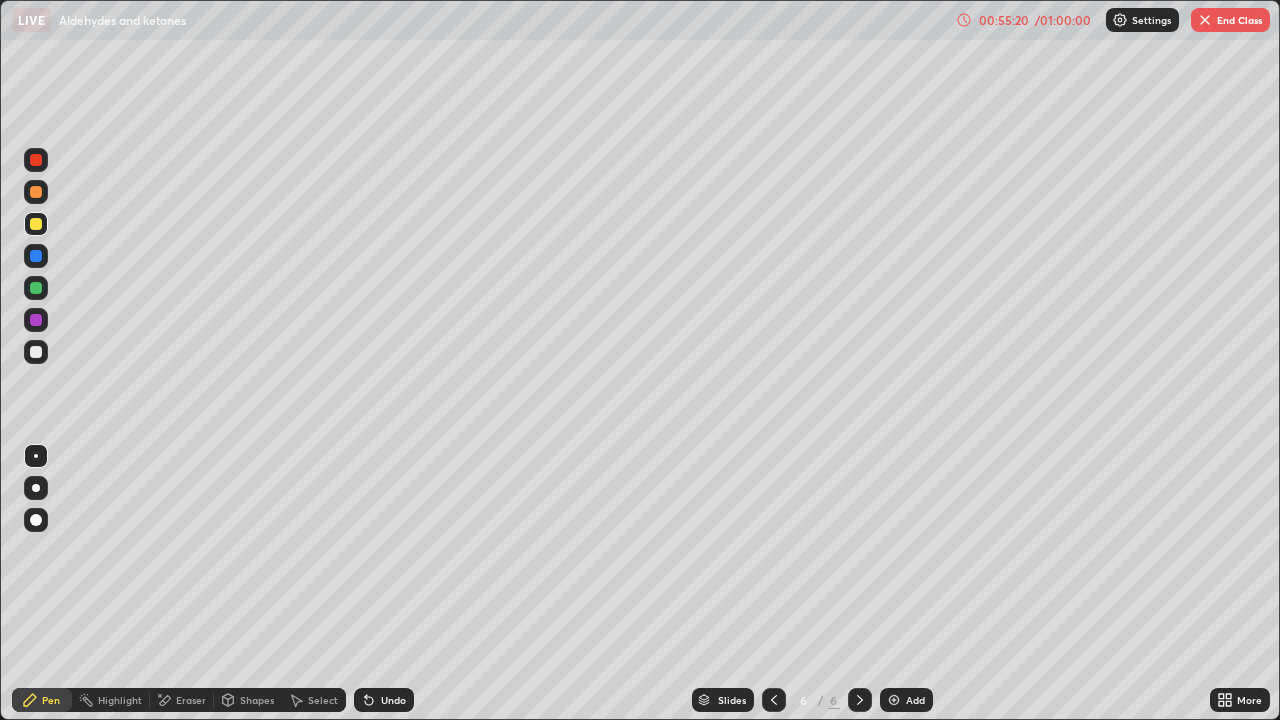 click on "Undo" at bounding box center [393, 700] 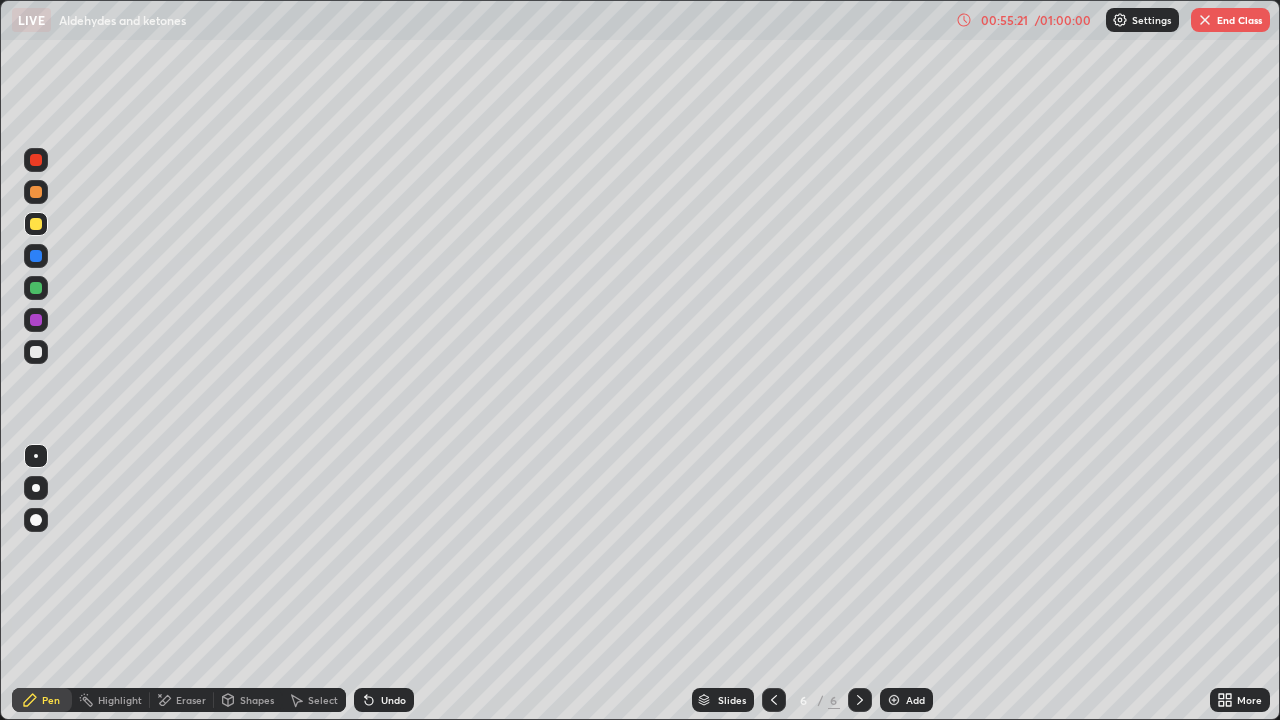 click on "Undo" at bounding box center [384, 700] 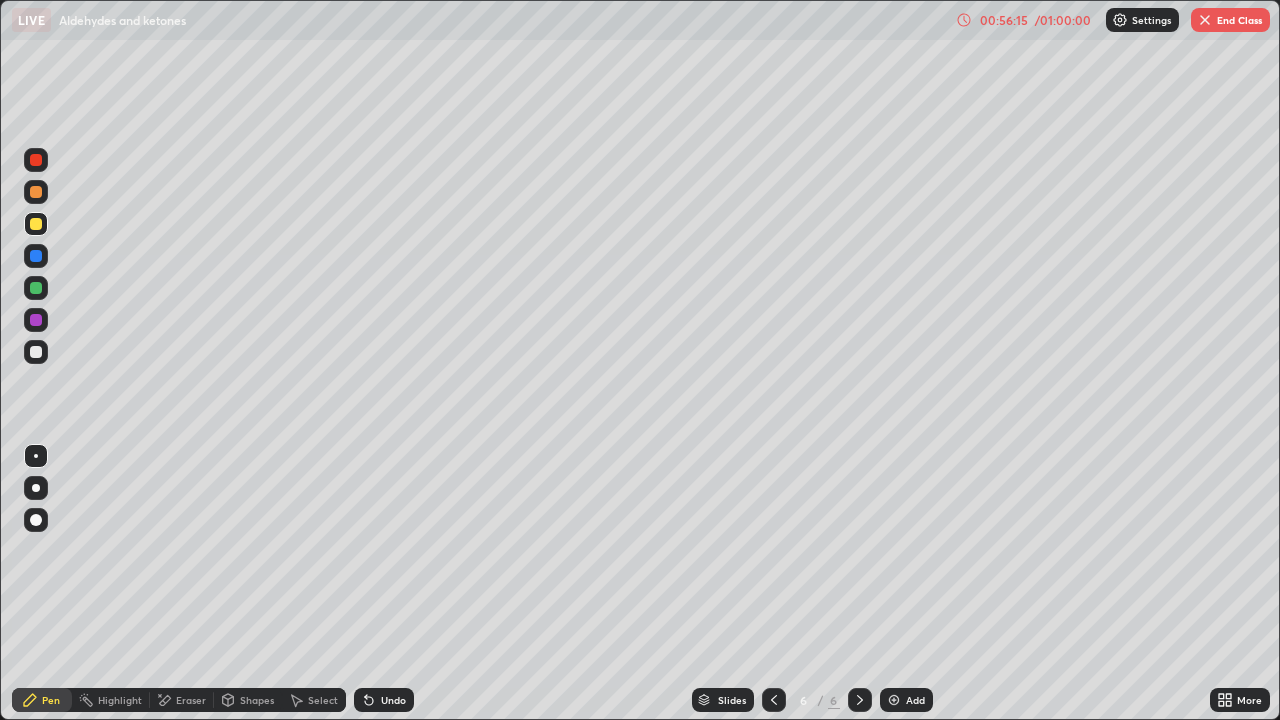 click at bounding box center [36, 352] 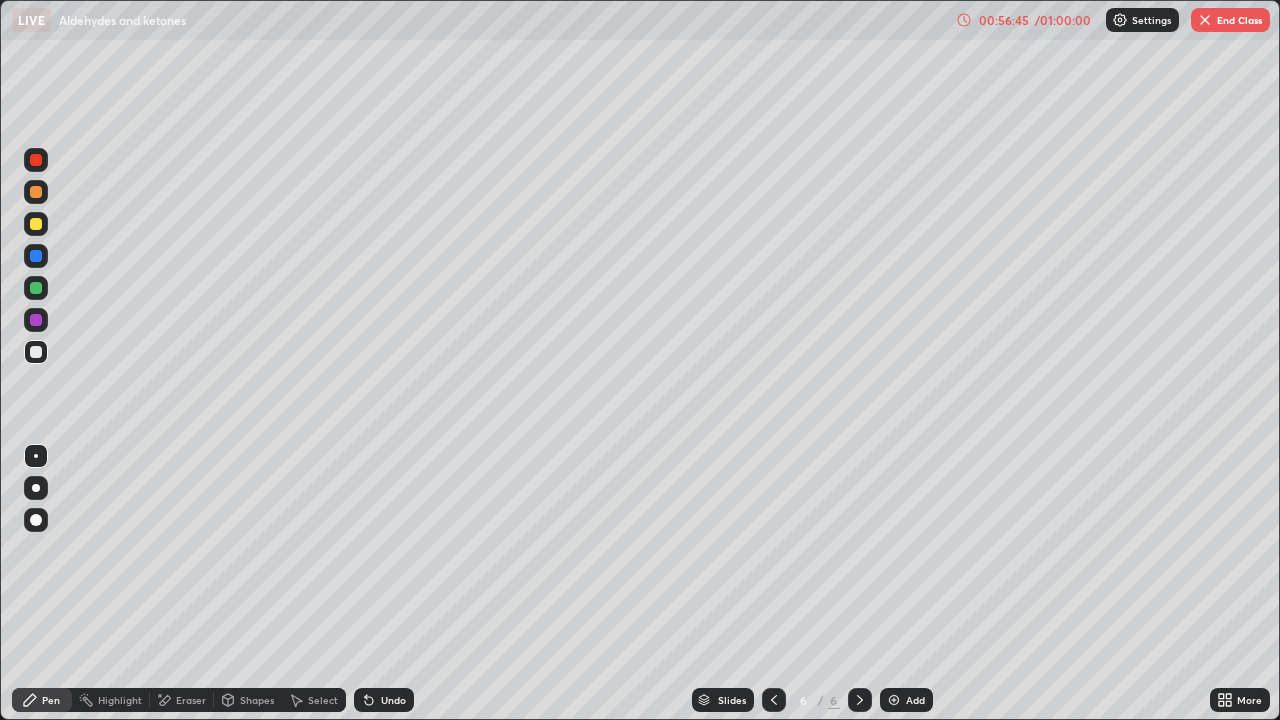 click on "Eraser" at bounding box center (191, 700) 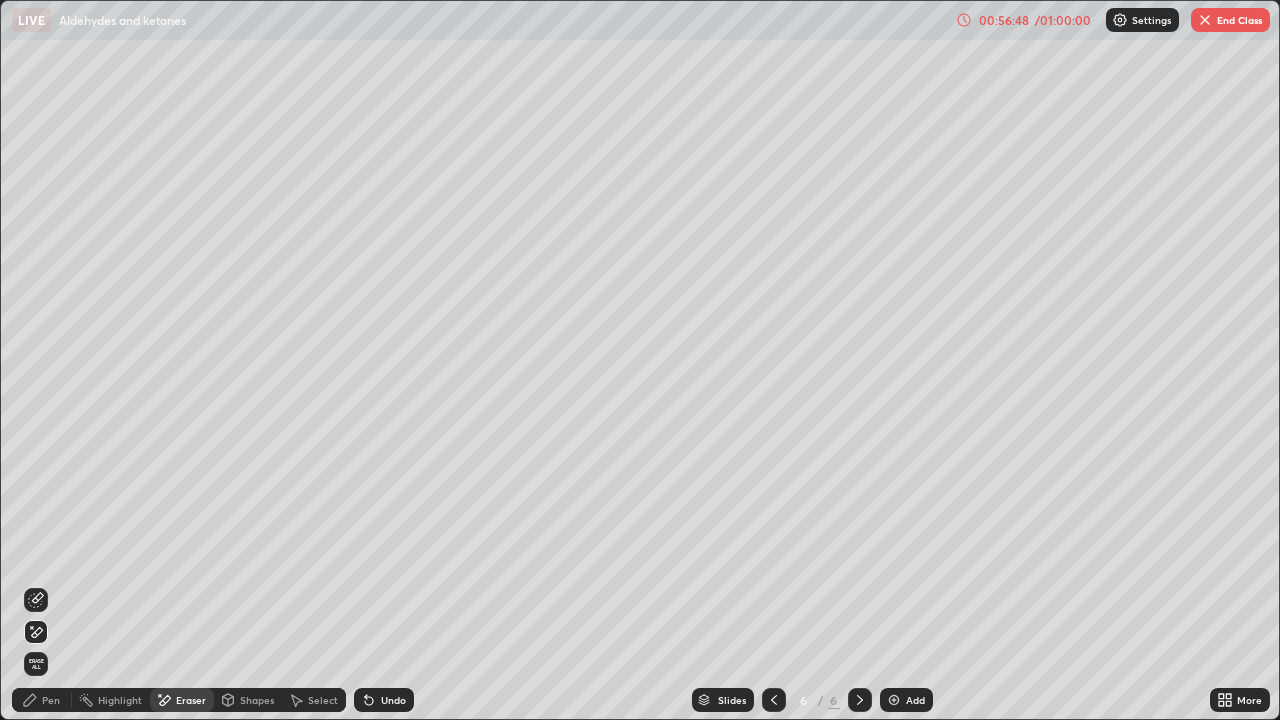 click on "Pen" at bounding box center [51, 700] 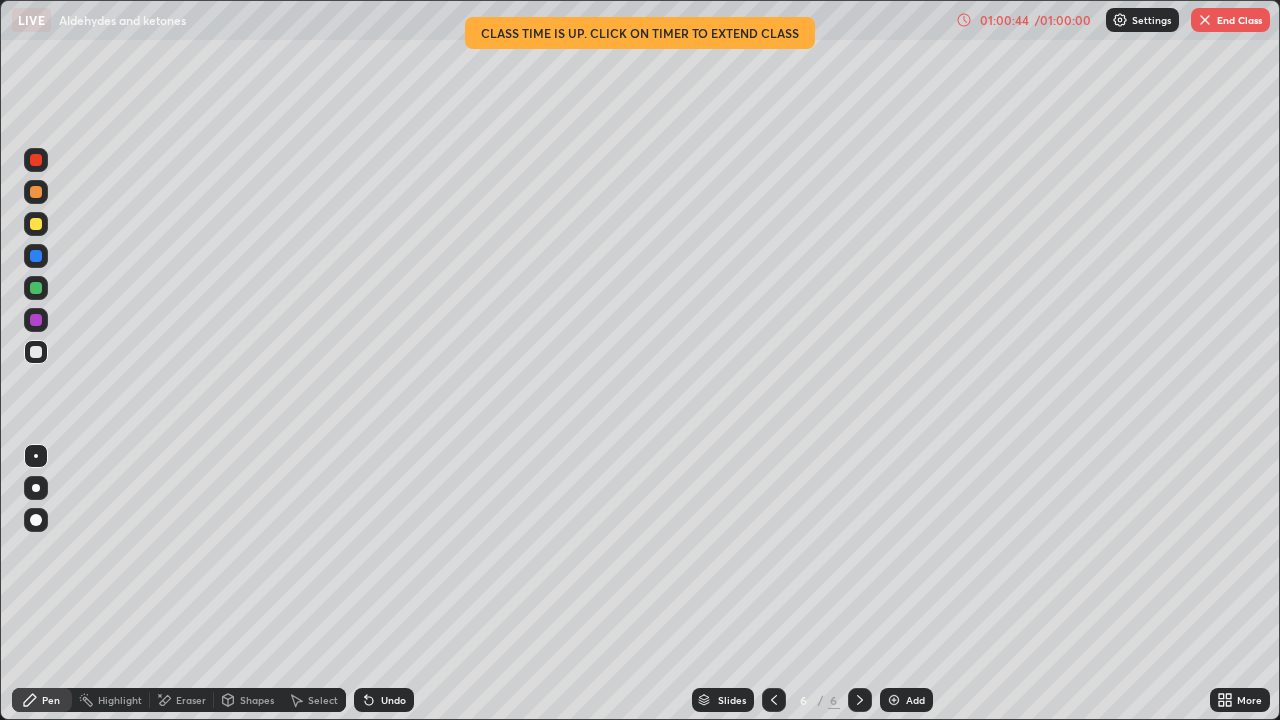 click on "End Class" at bounding box center (1230, 20) 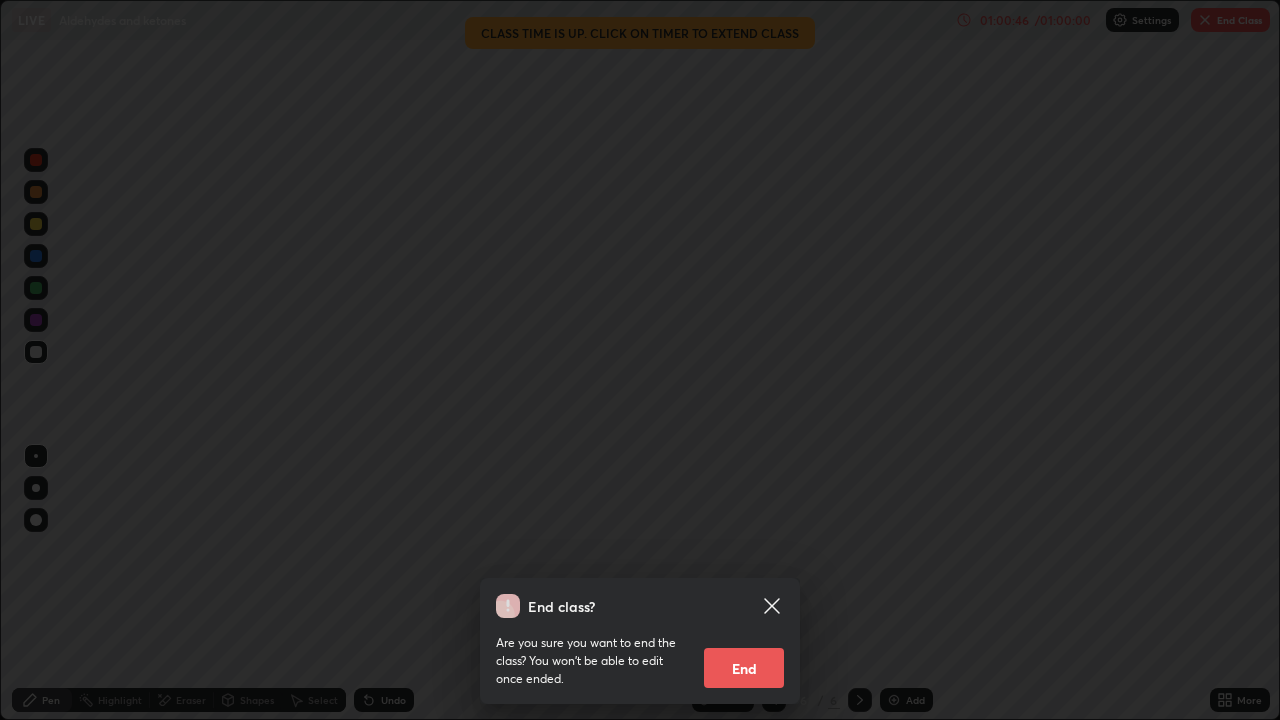 click on "End" at bounding box center [744, 668] 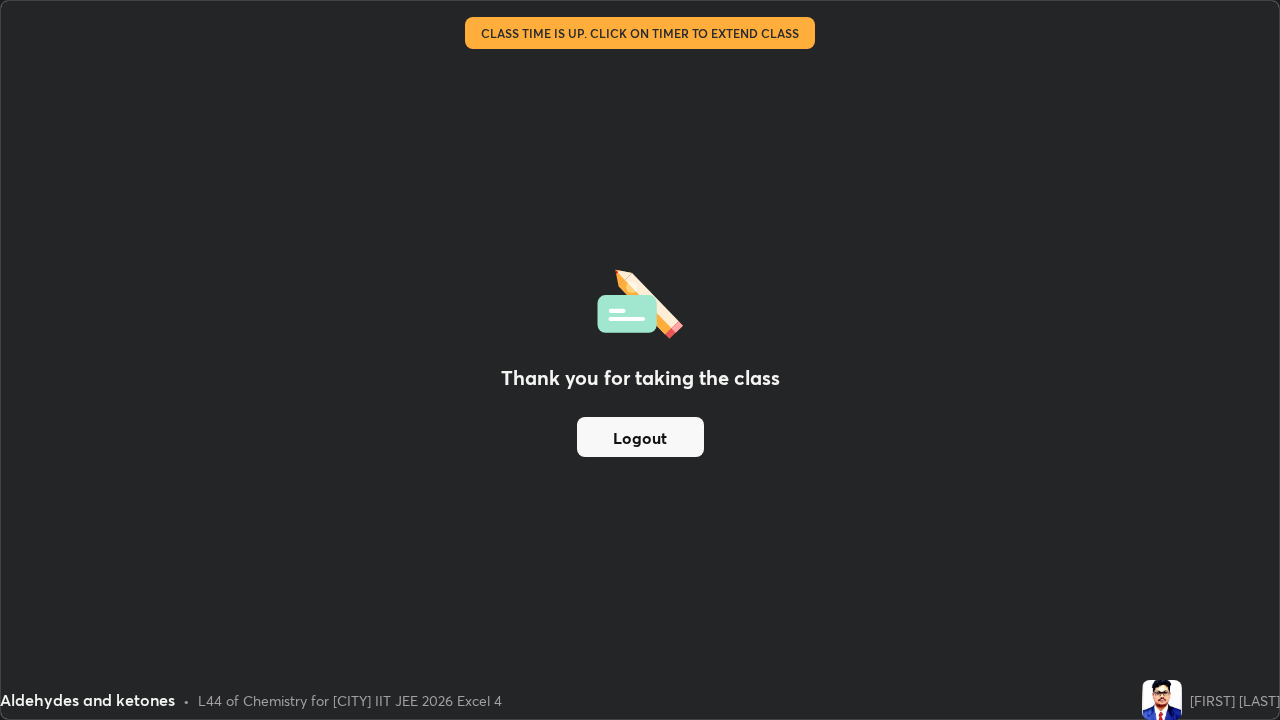 click on "Logout" at bounding box center (640, 437) 